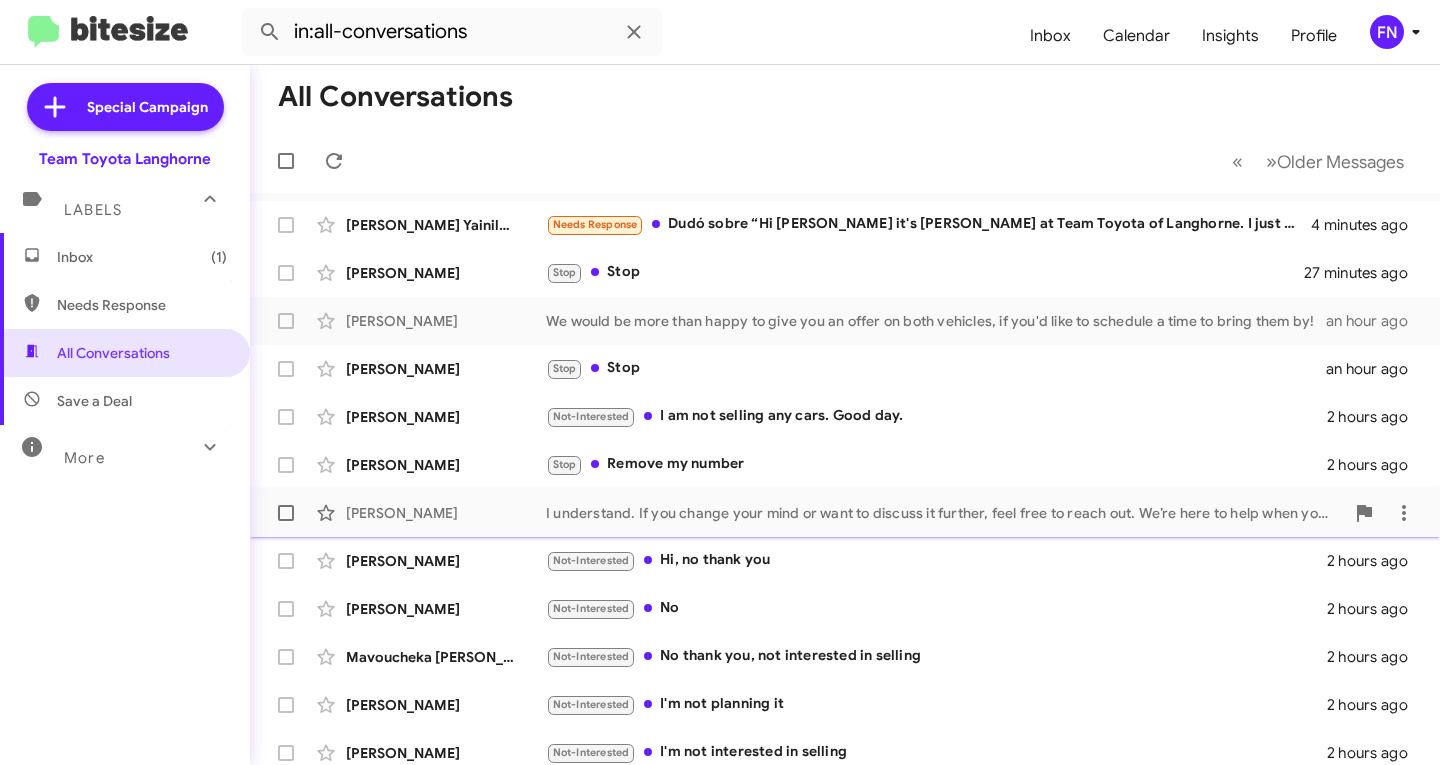 scroll, scrollTop: 0, scrollLeft: 0, axis: both 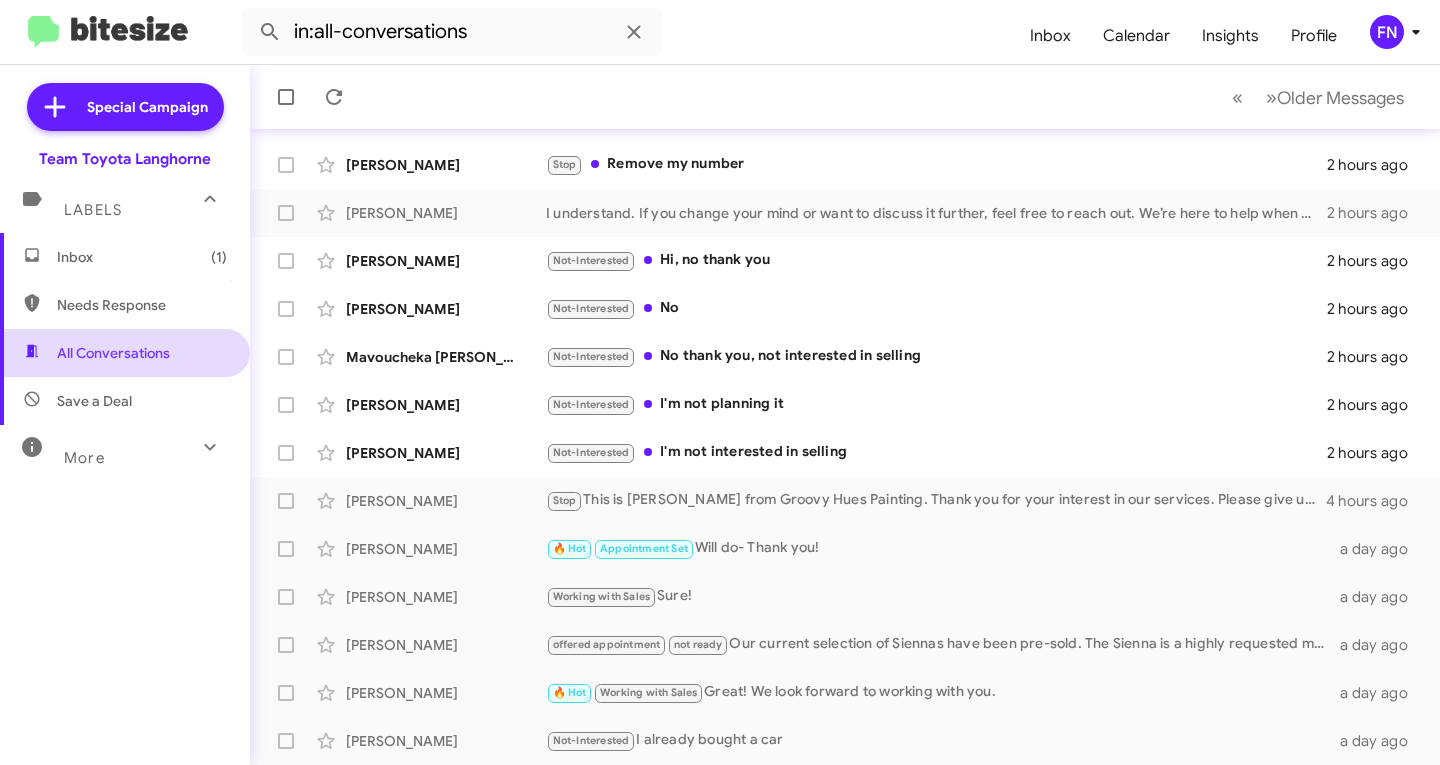 click on "All Conversations" at bounding box center (113, 353) 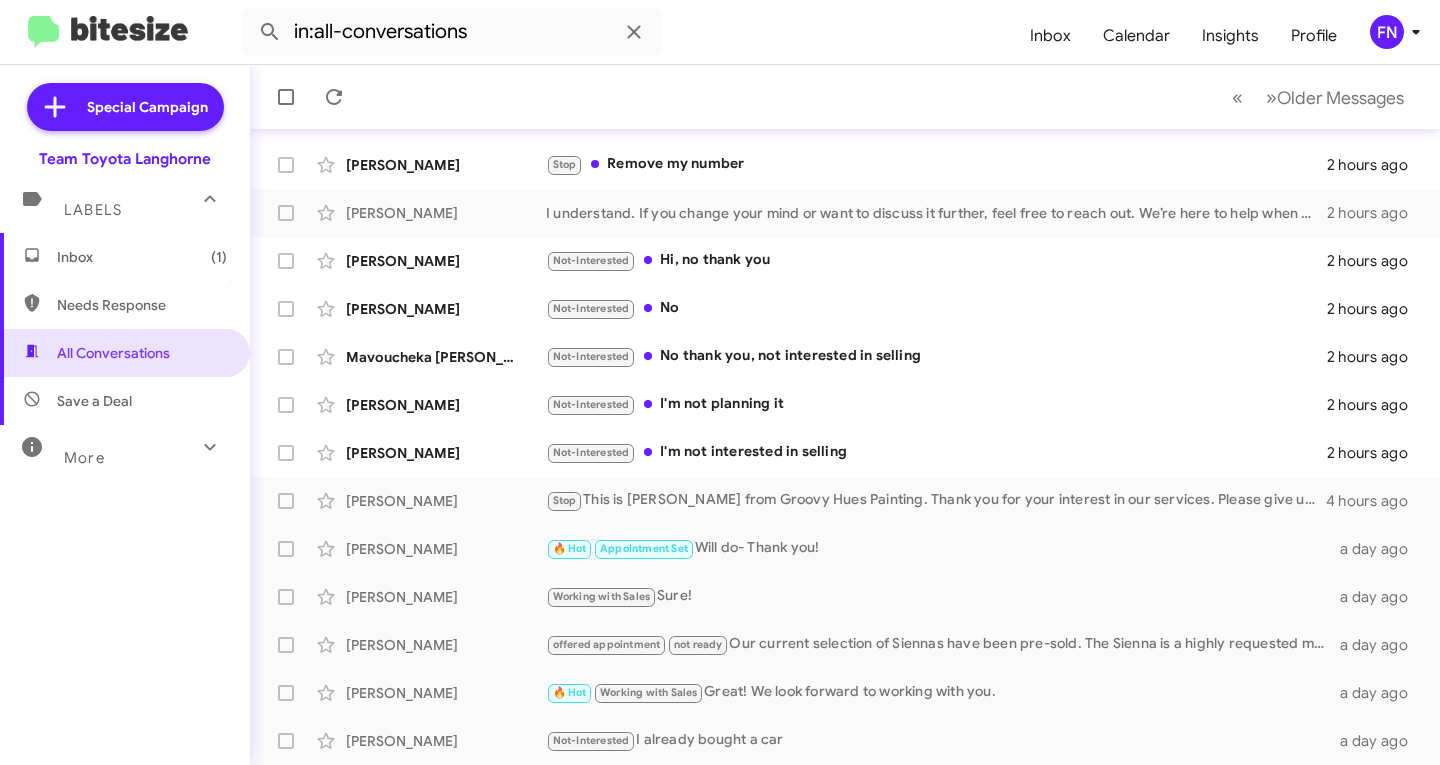 click on "Labels" at bounding box center [125, 201] 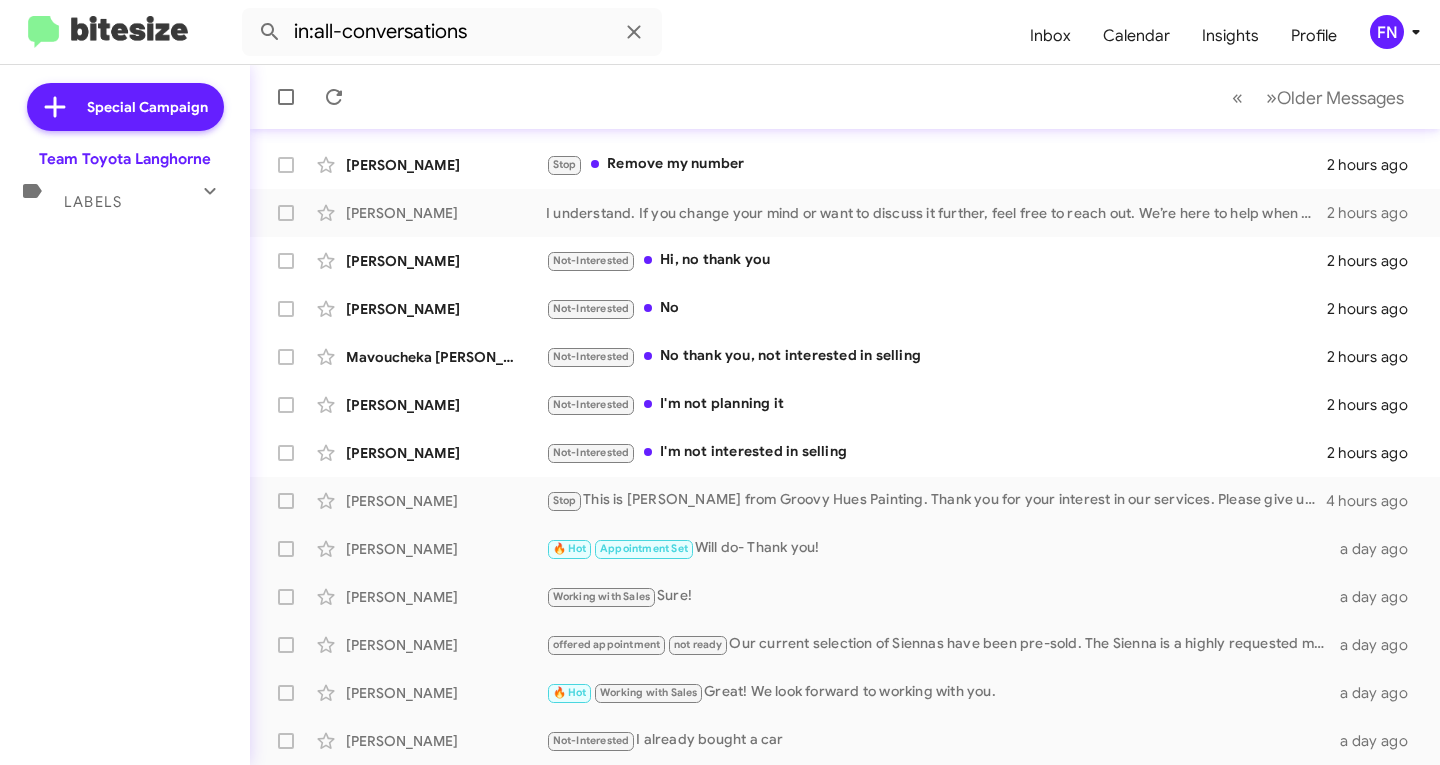 click on "Labels" at bounding box center [125, 193] 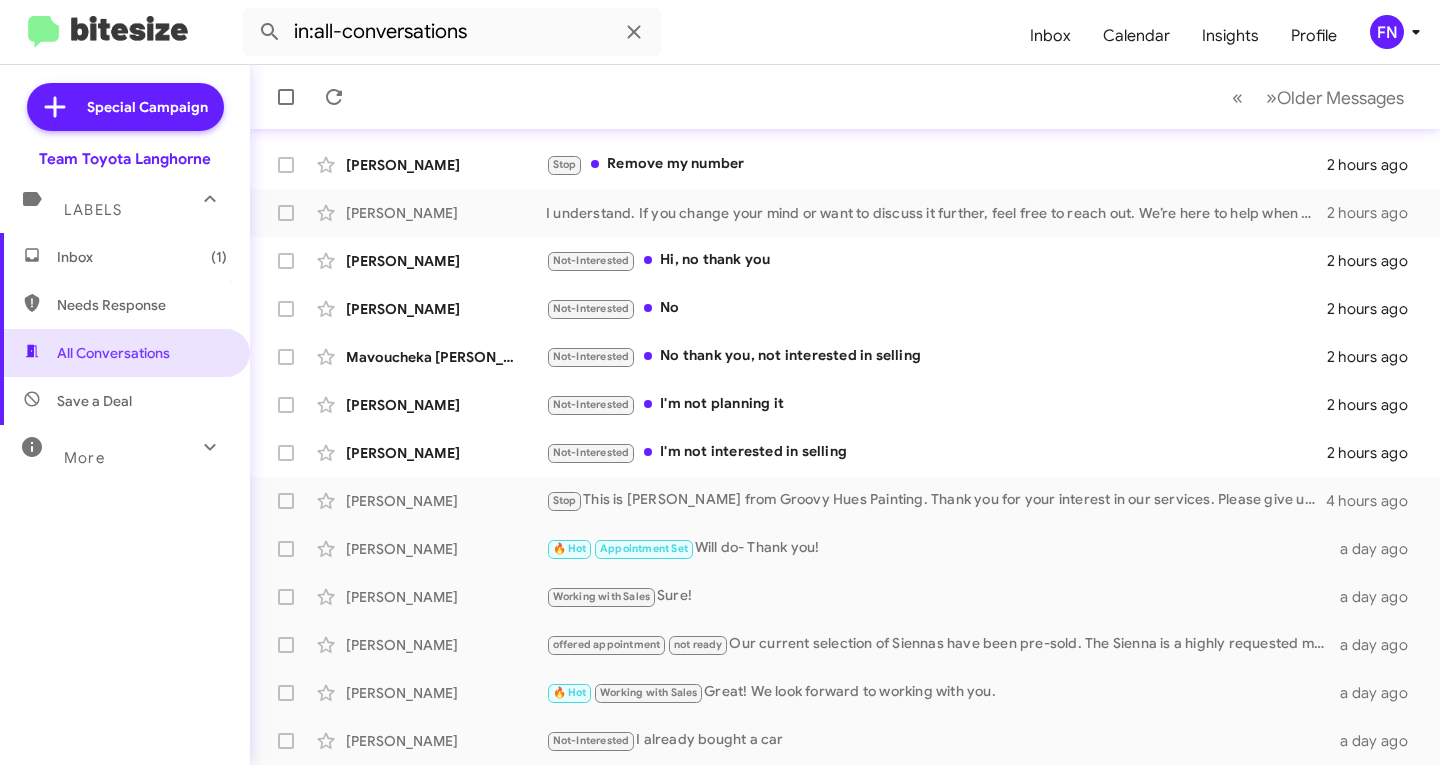 click on "Inbox  (1)" at bounding box center [125, 257] 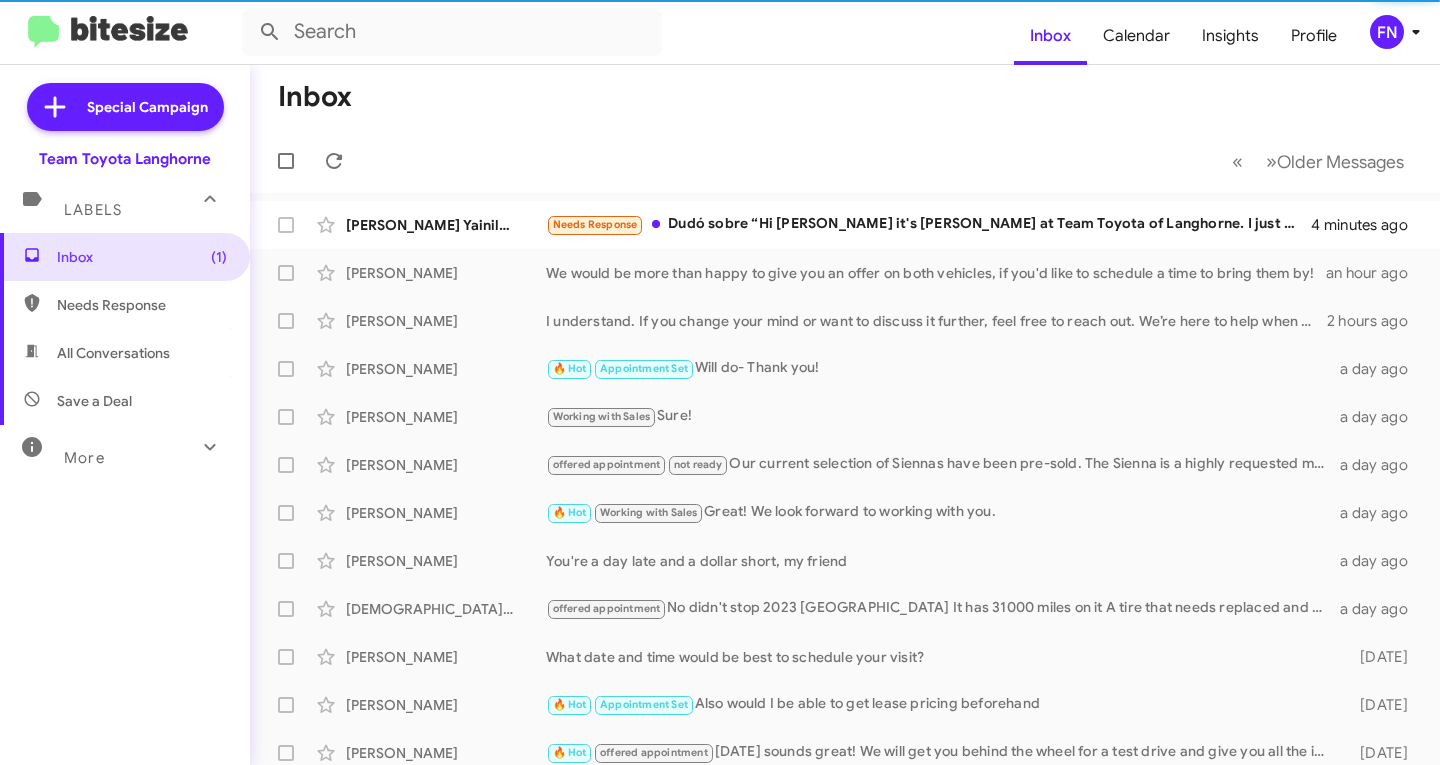 click on "All Conversations" at bounding box center [125, 353] 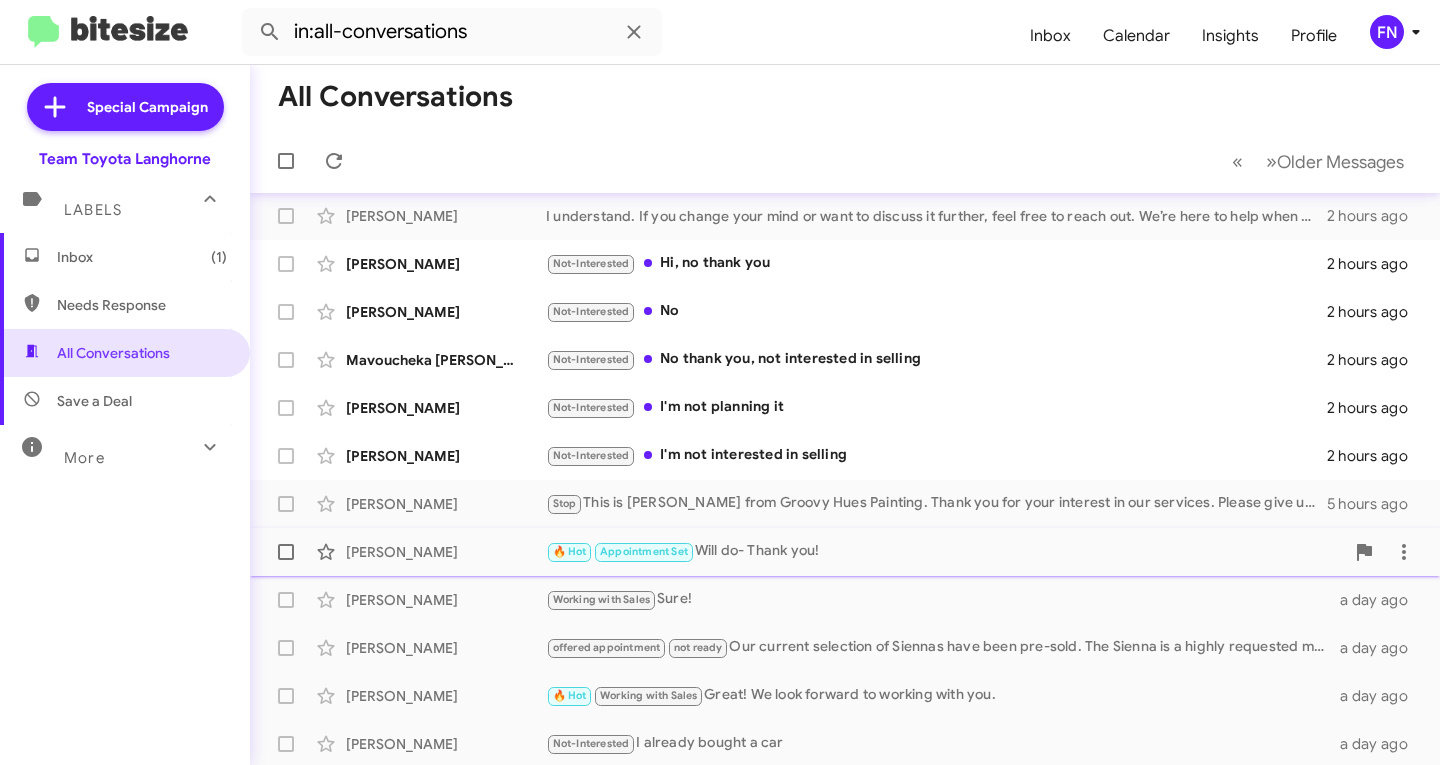 scroll, scrollTop: 296, scrollLeft: 0, axis: vertical 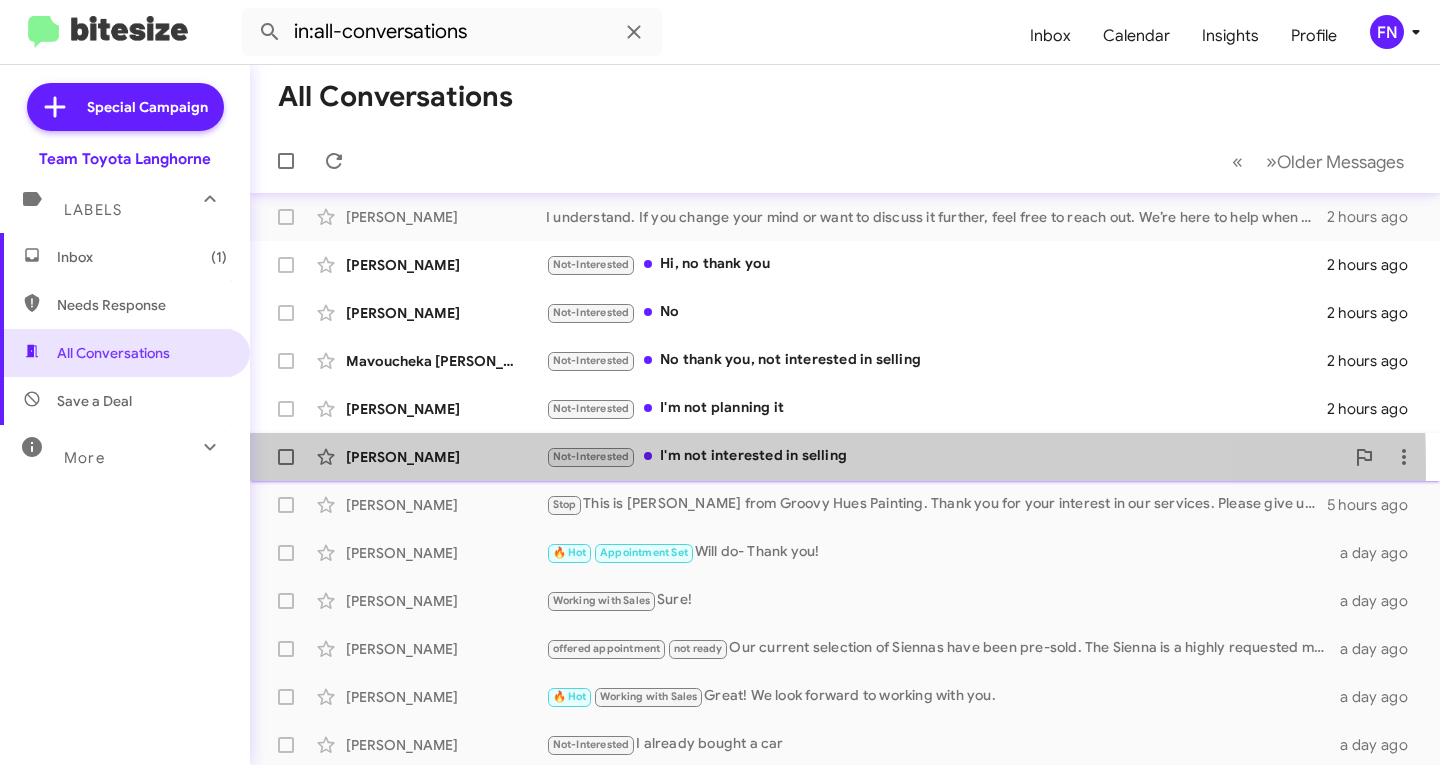 click on "[PERSON_NAME]  Not-Interested   I'm not interested in selling   2 hours ago" 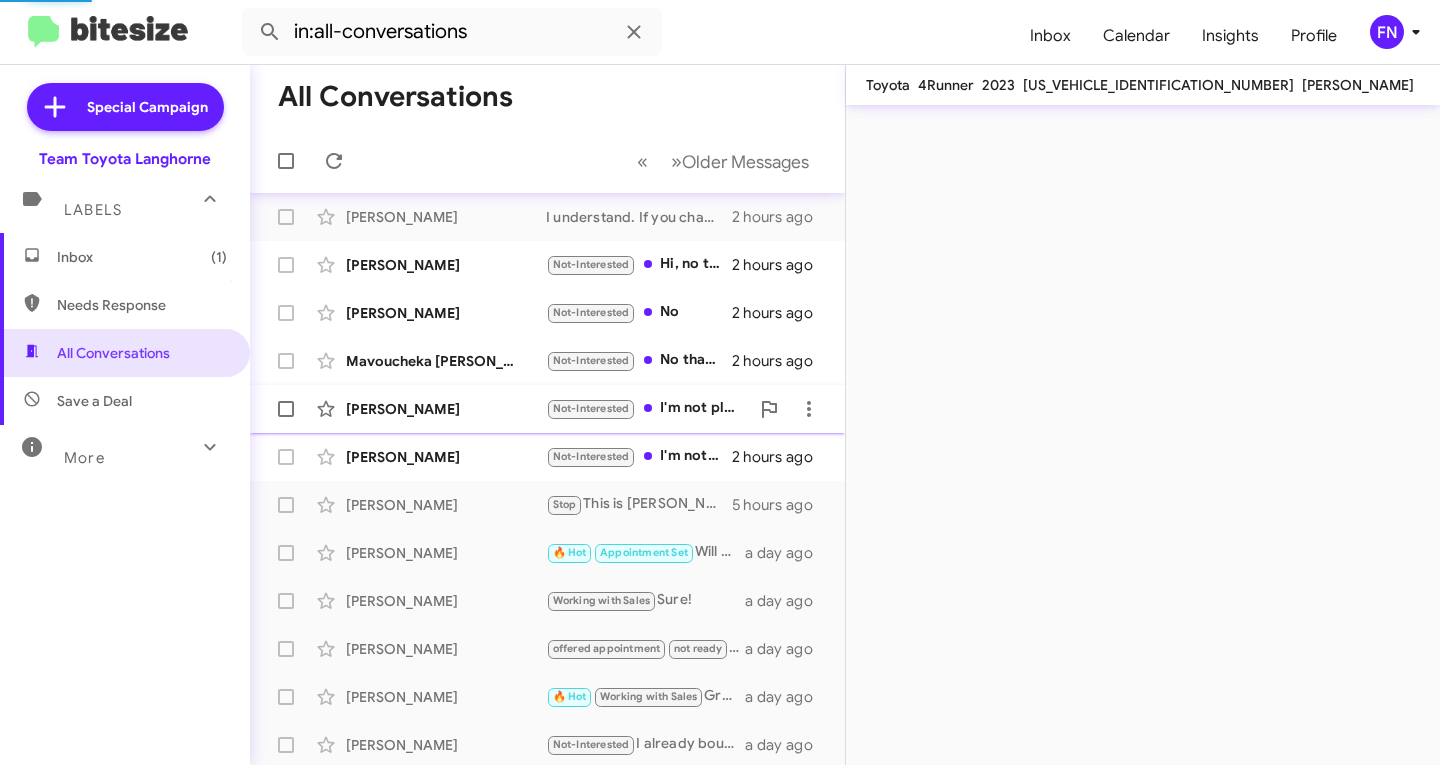 click on "[PERSON_NAME]" 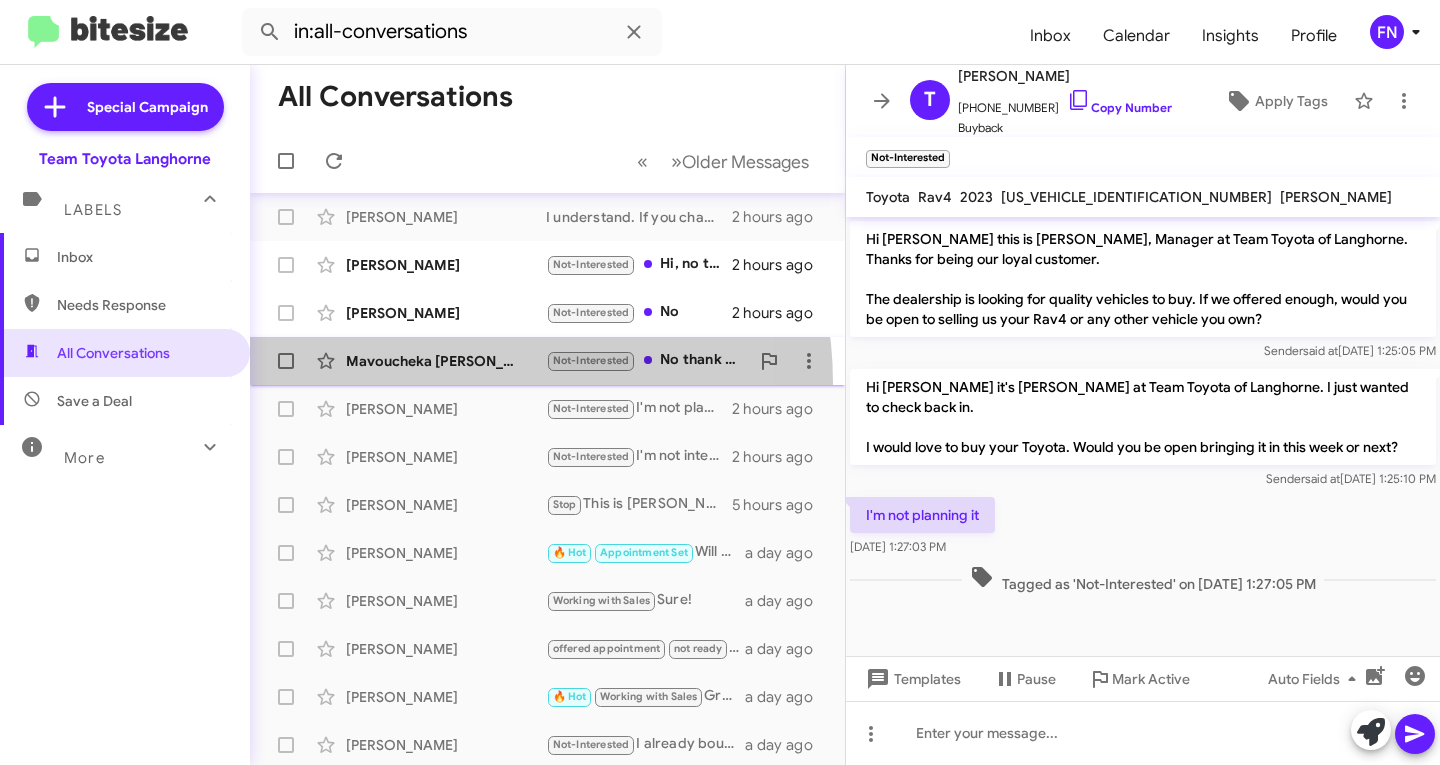 click on "Mavoucheka [PERSON_NAME]  Not-Interested   No thank you, not interested in selling   2 hours ago" 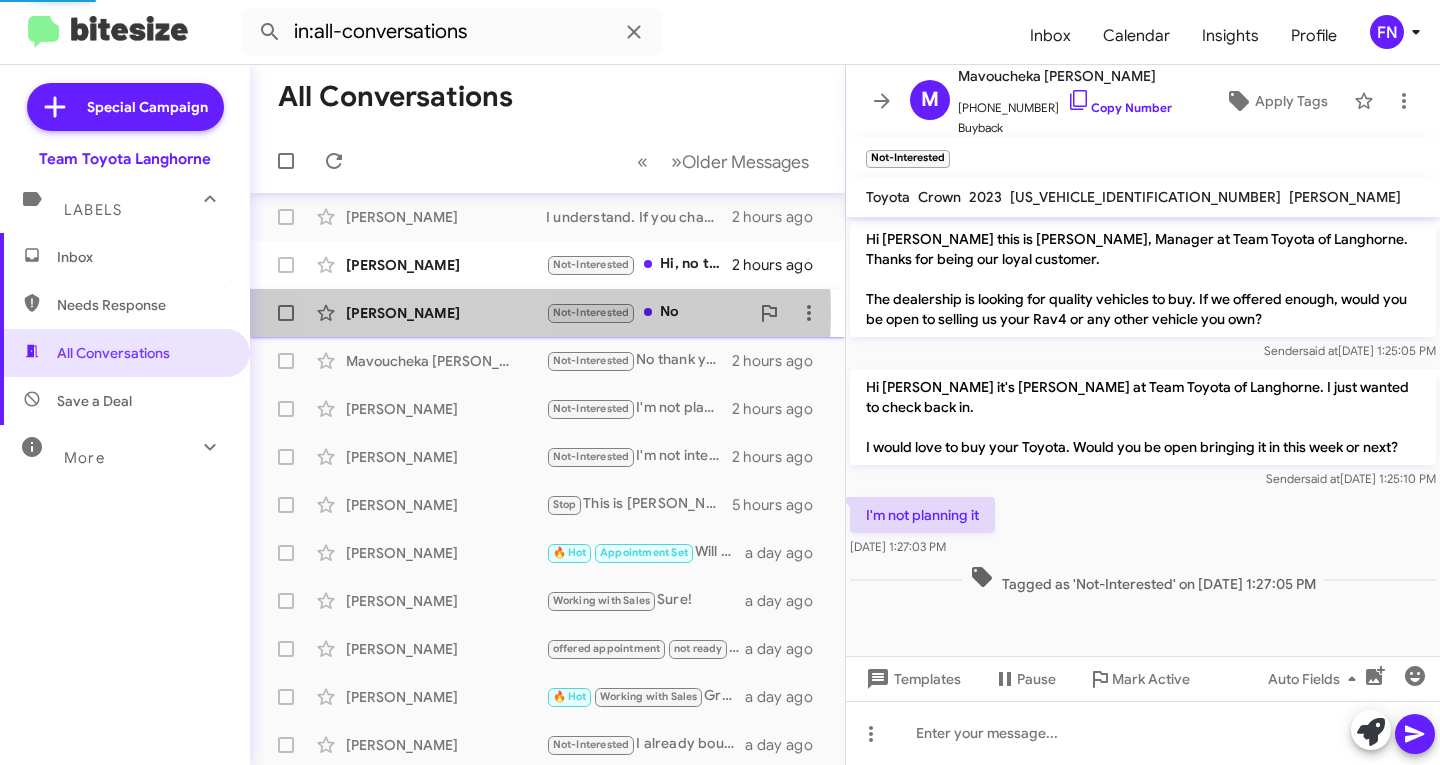 click on "[PERSON_NAME]" 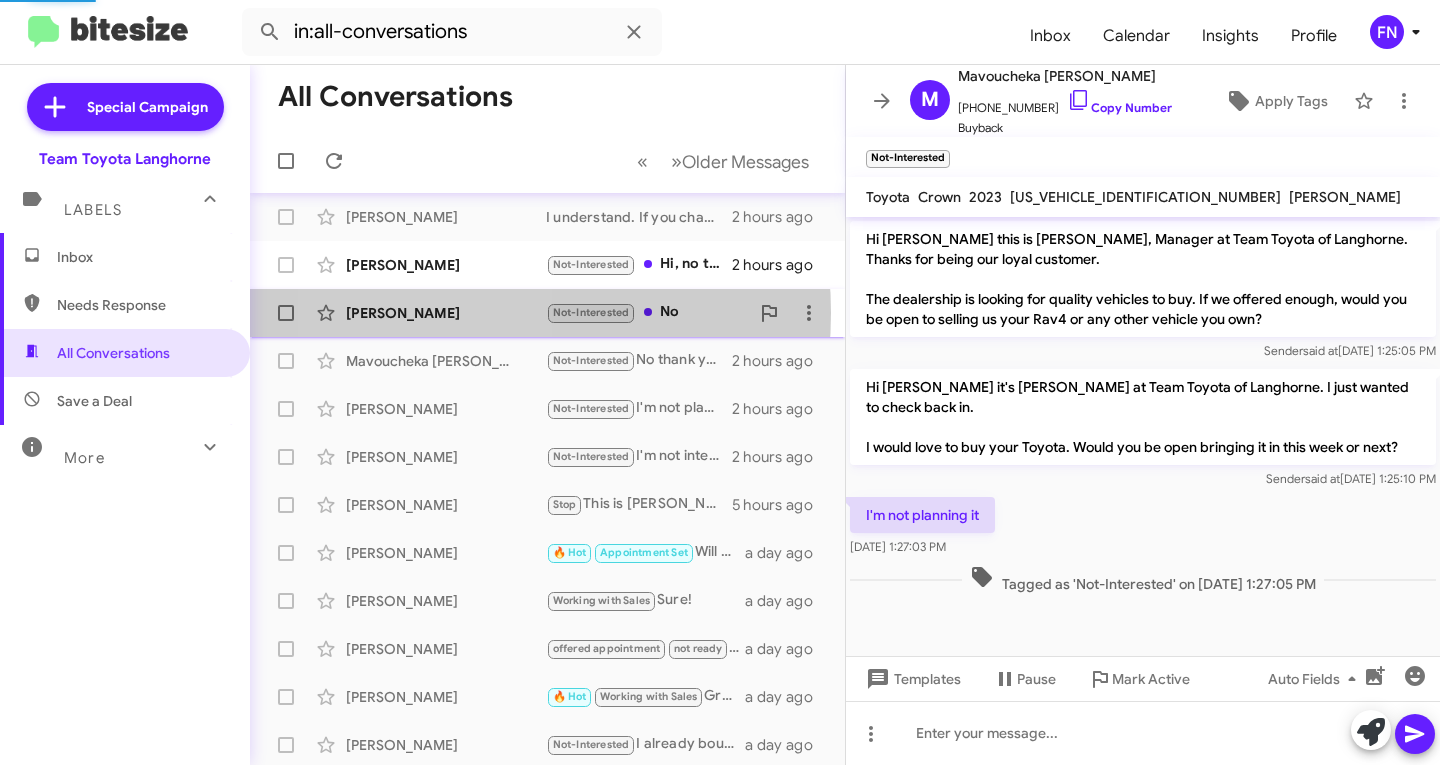 scroll, scrollTop: 115, scrollLeft: 0, axis: vertical 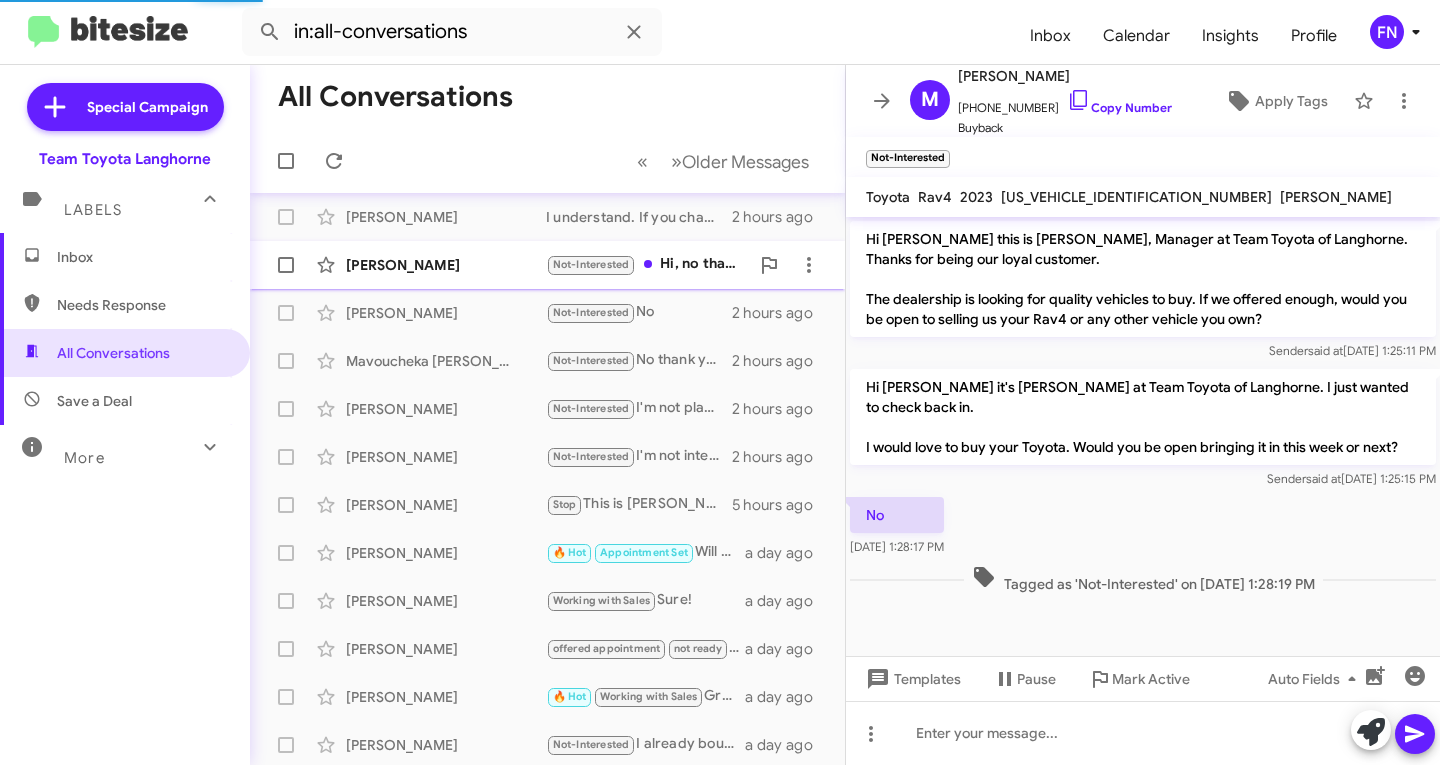 click on "[PERSON_NAME]  Not-Interested   Hi, no thank you   2 hours ago" 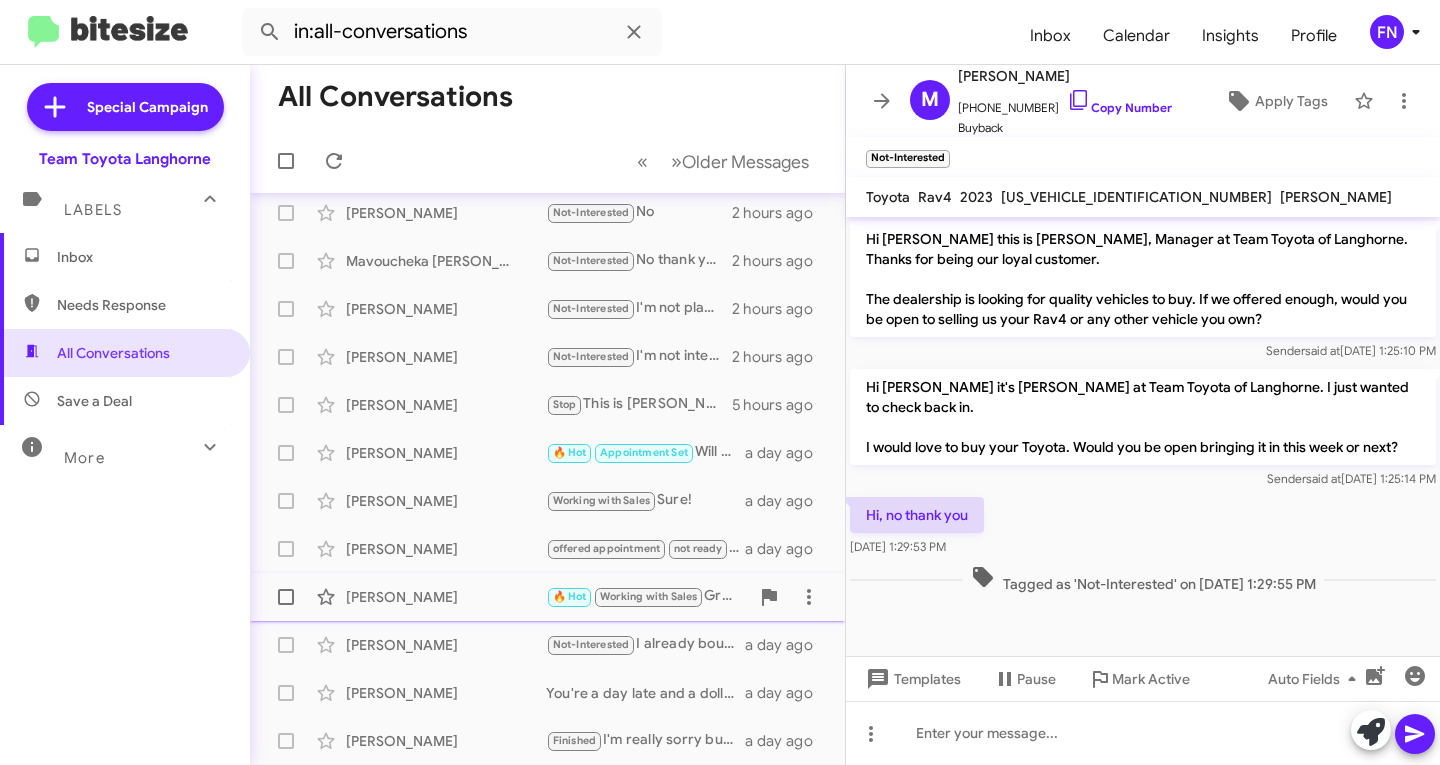 scroll, scrollTop: 0, scrollLeft: 0, axis: both 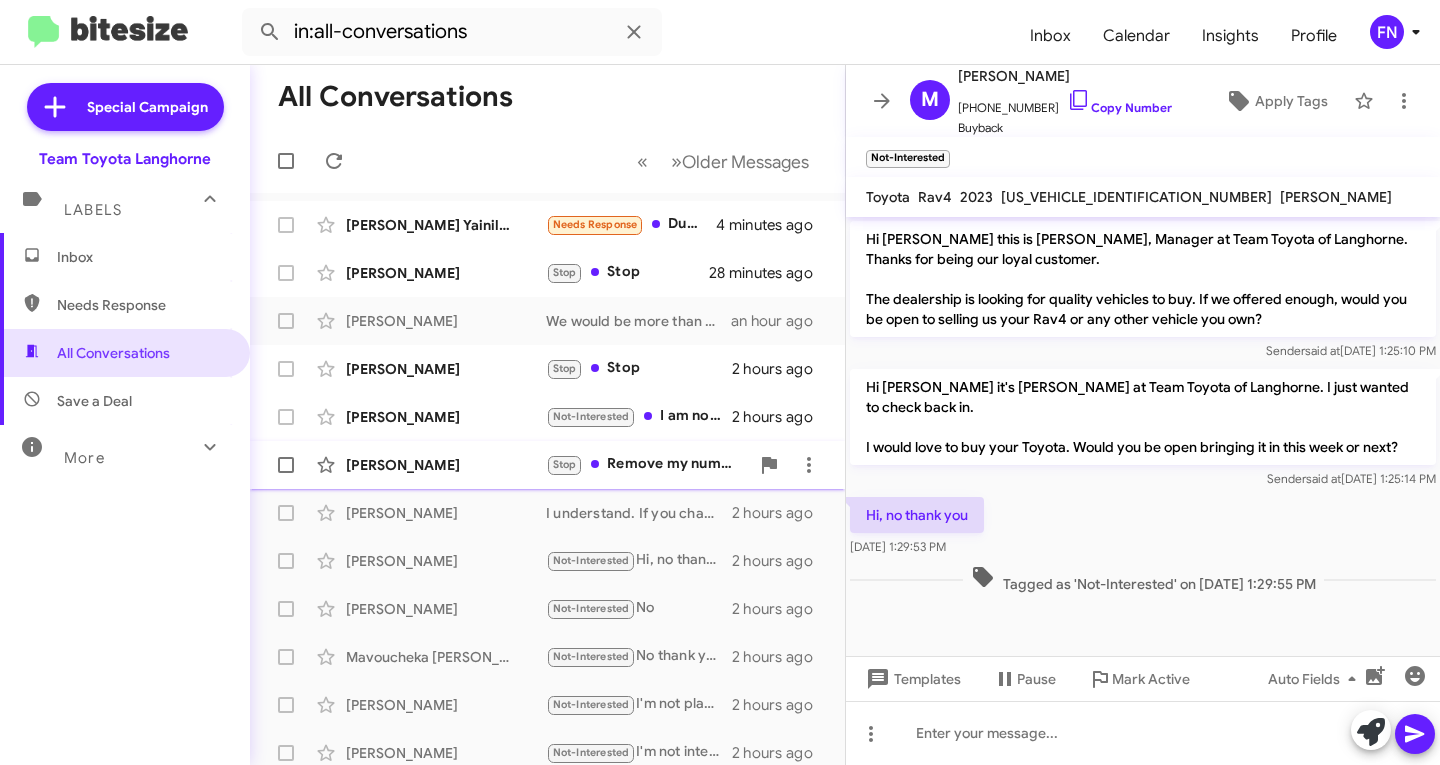 click on "[PERSON_NAME]" 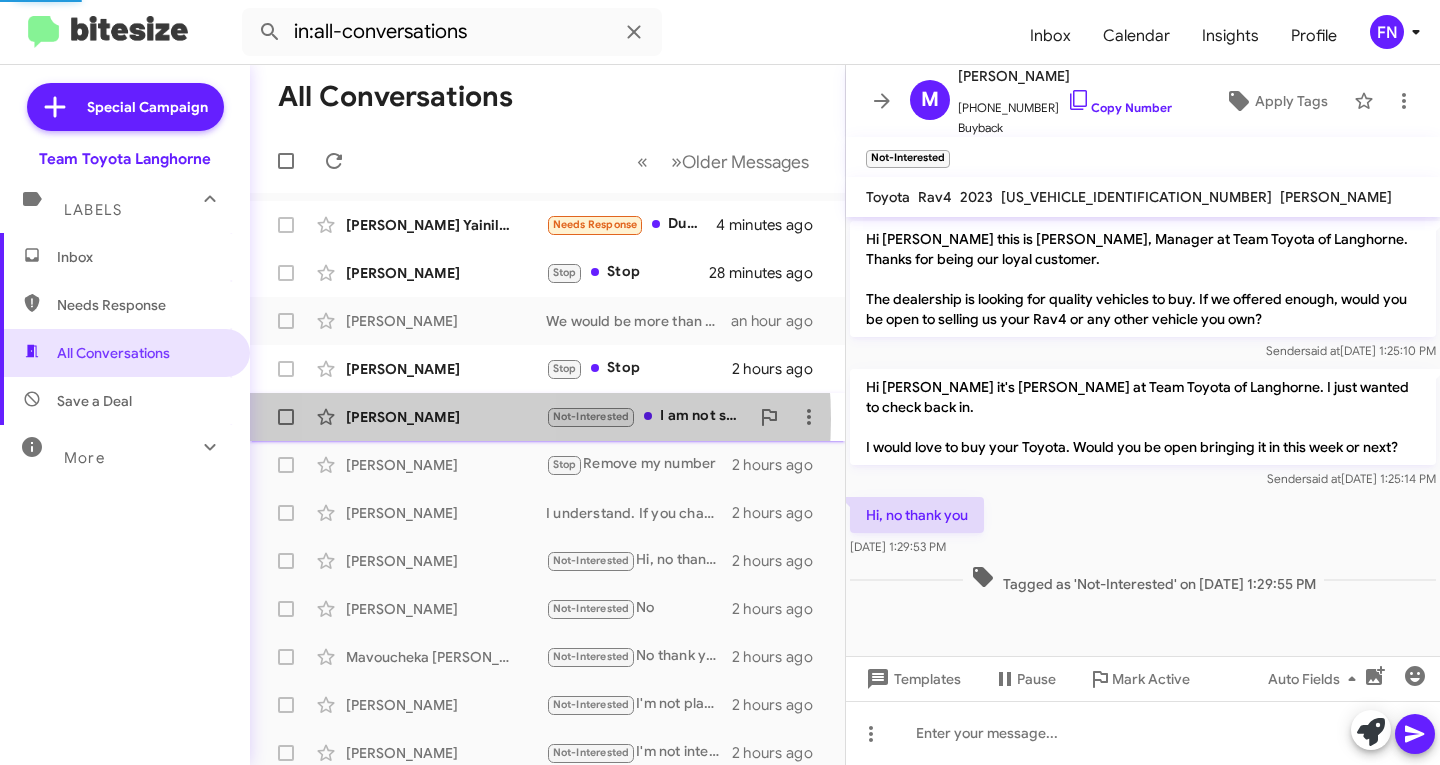 click on "[PERSON_NAME]" 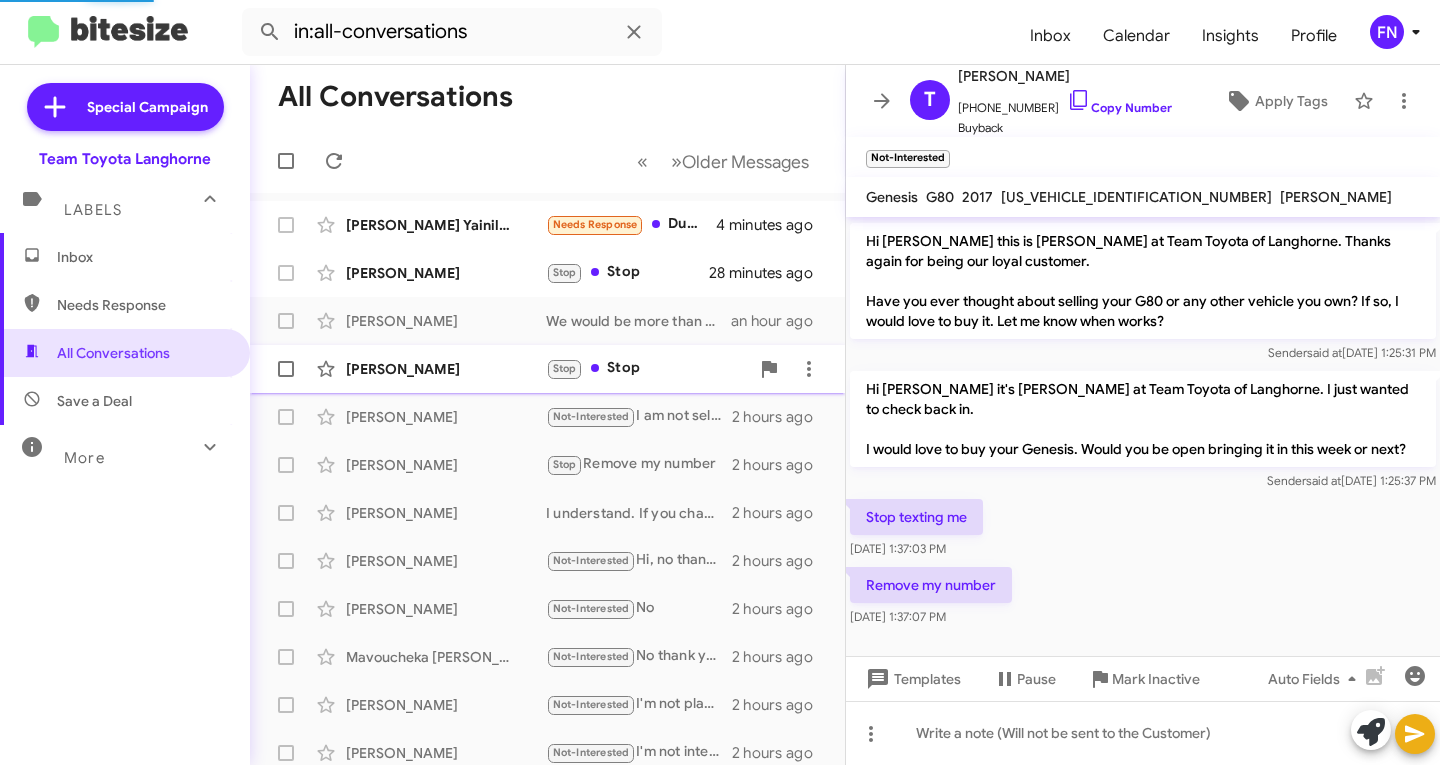 click on "[PERSON_NAME]" 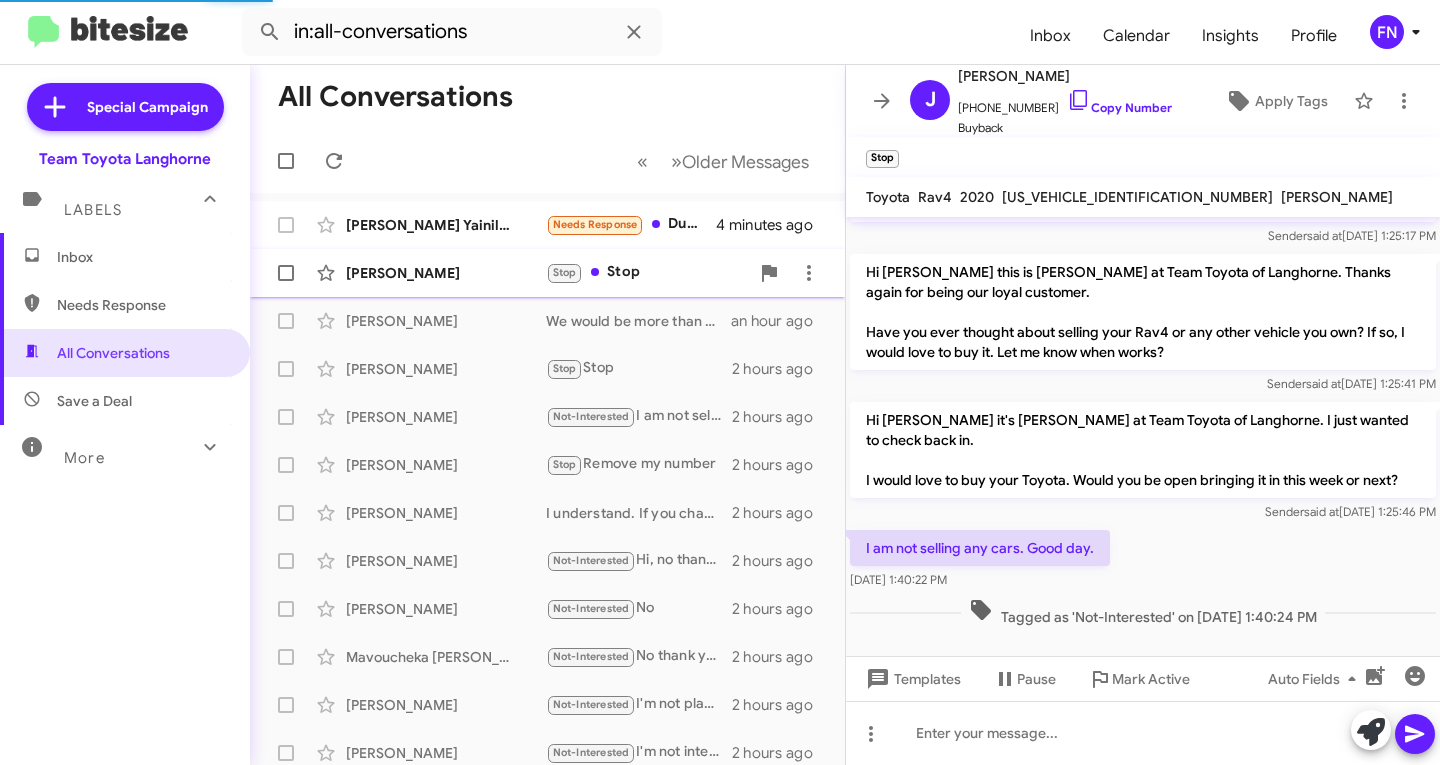 click on "[PERSON_NAME]" 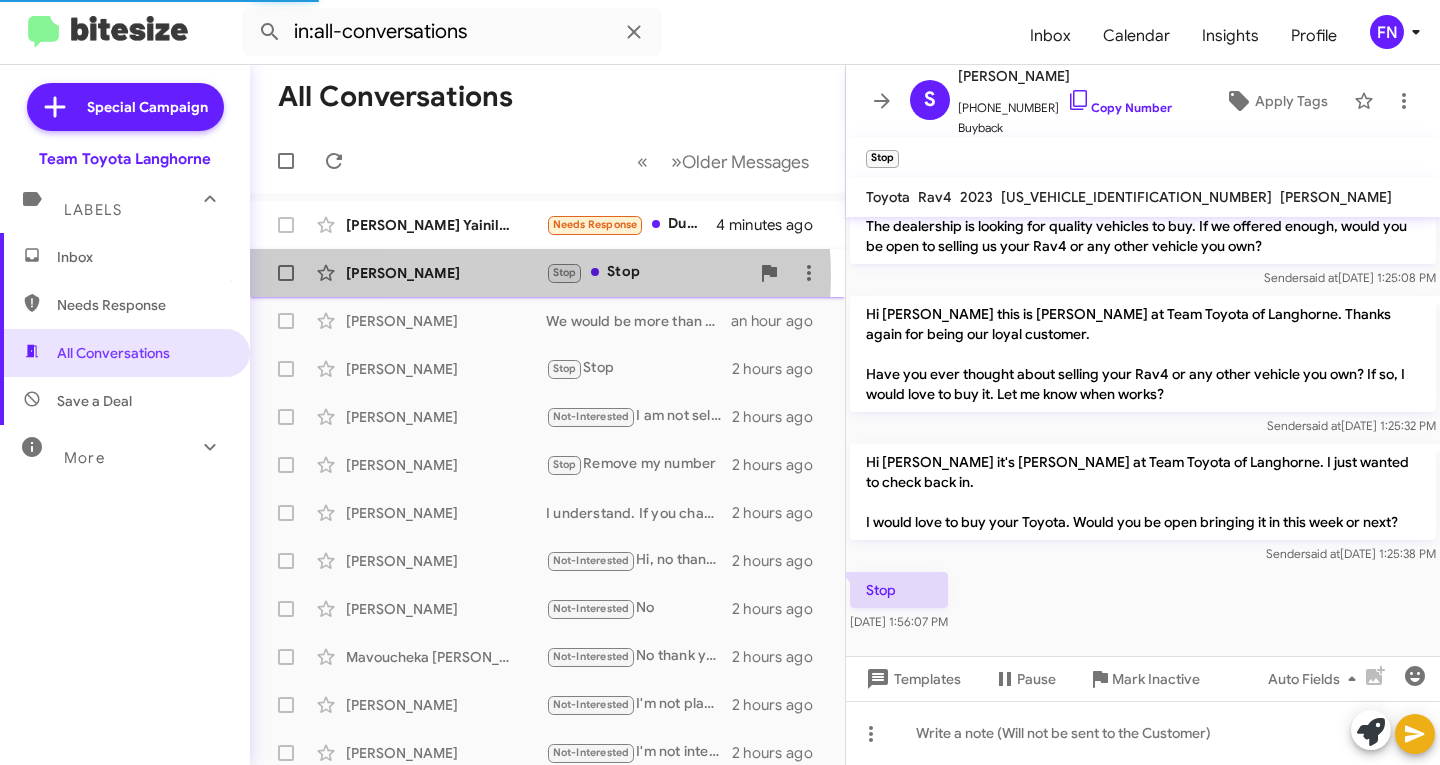 scroll, scrollTop: 73, scrollLeft: 0, axis: vertical 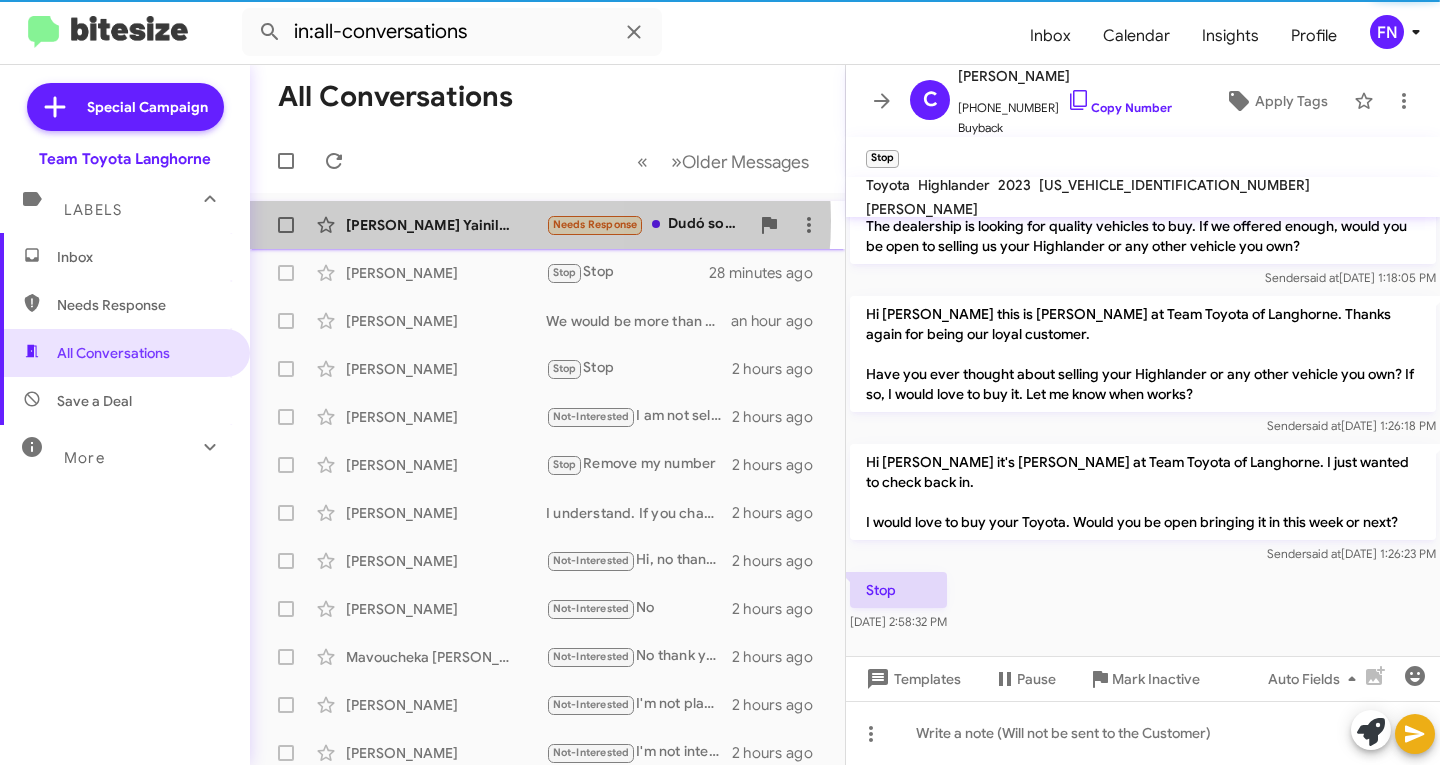 click on "[PERSON_NAME] Yainile De Las [PERSON_NAME]" 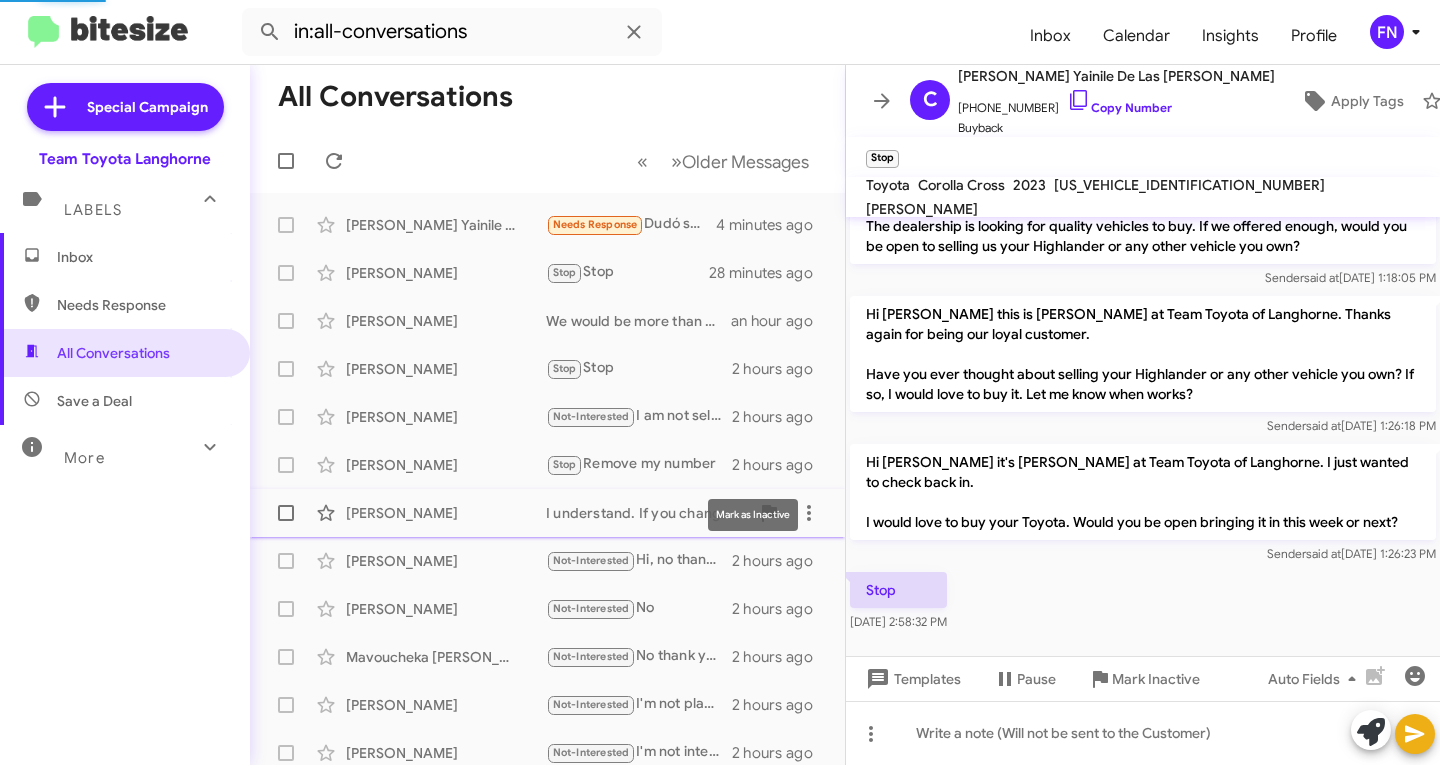 scroll, scrollTop: 0, scrollLeft: 0, axis: both 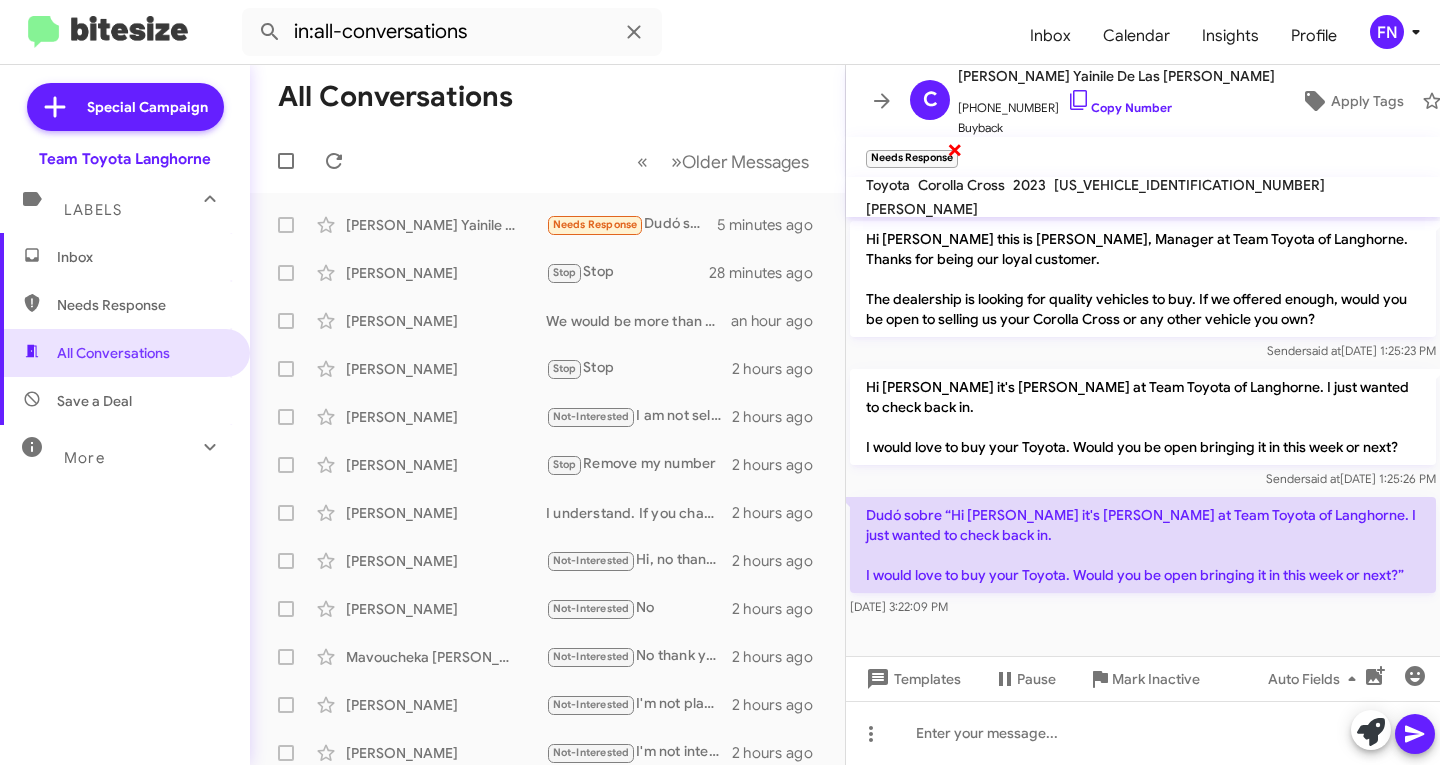 click on "×" 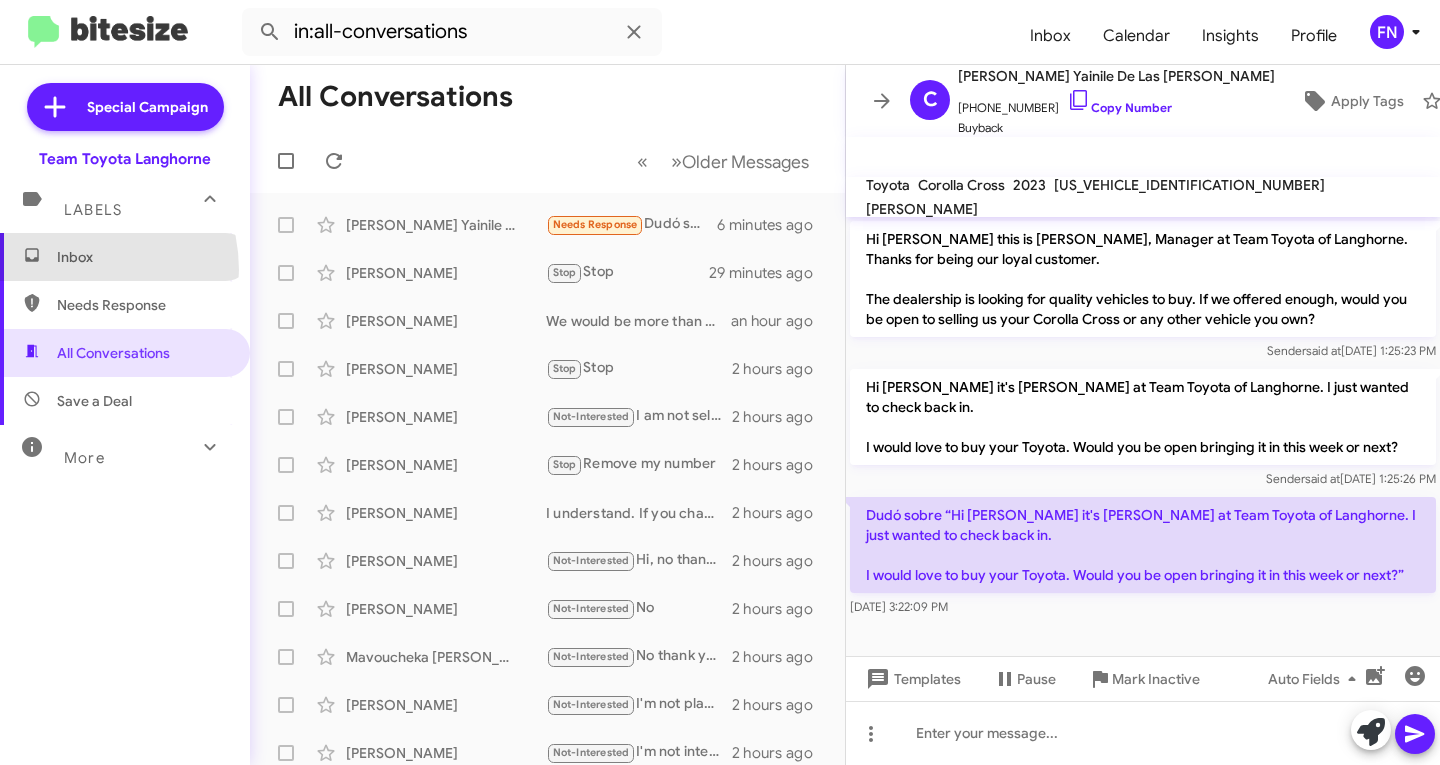 click on "Inbox" at bounding box center (125, 257) 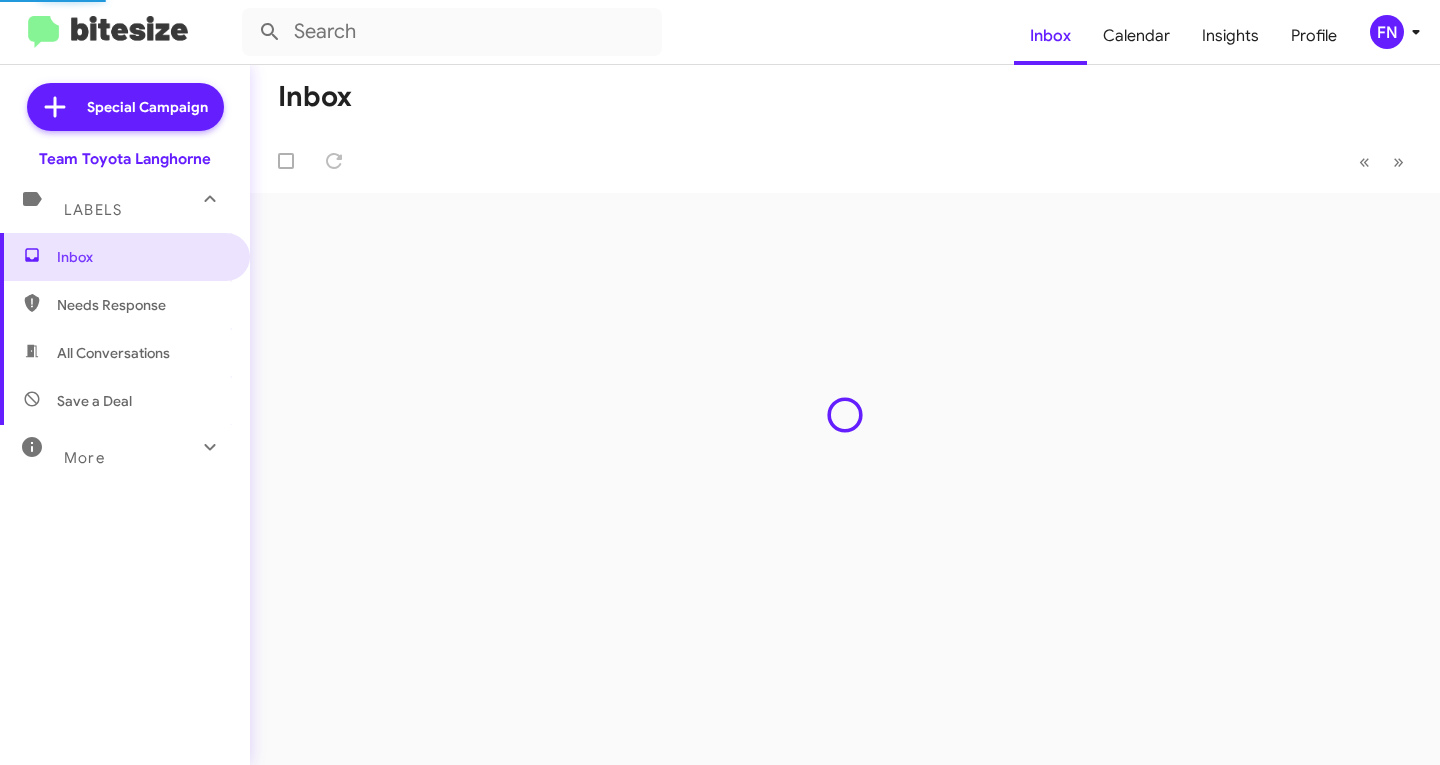 click on "Needs Response" at bounding box center [142, 305] 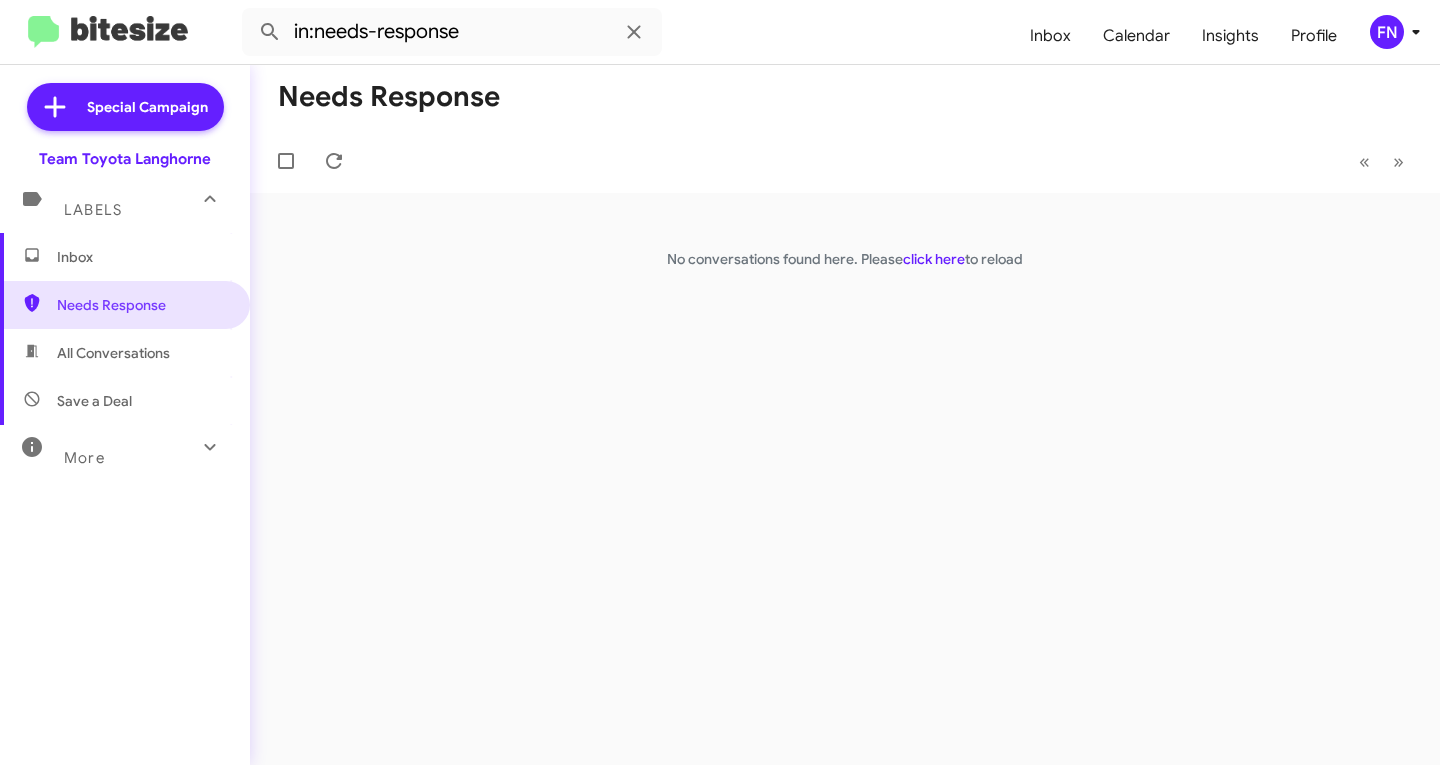 click on "Inbox" at bounding box center [142, 257] 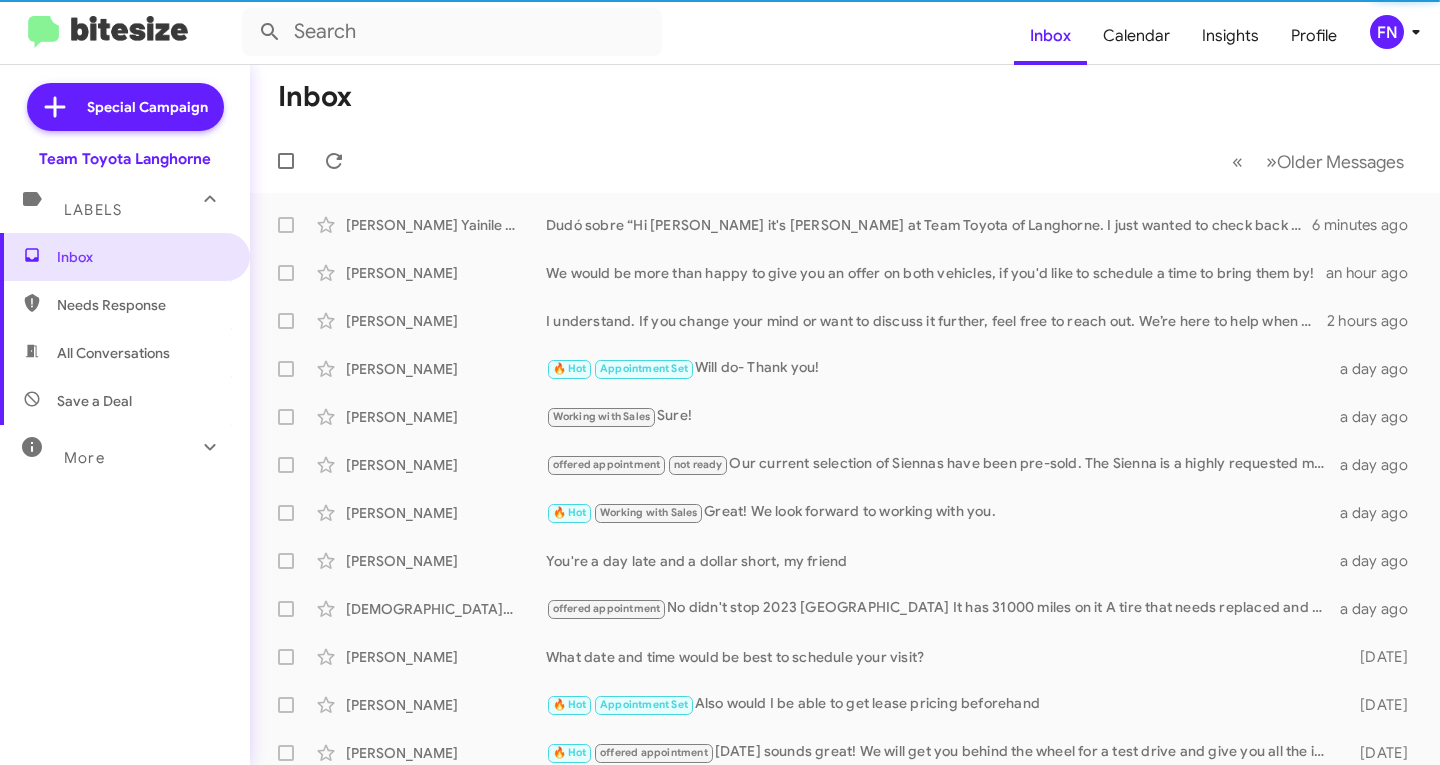 click on "All Conversations" at bounding box center (125, 353) 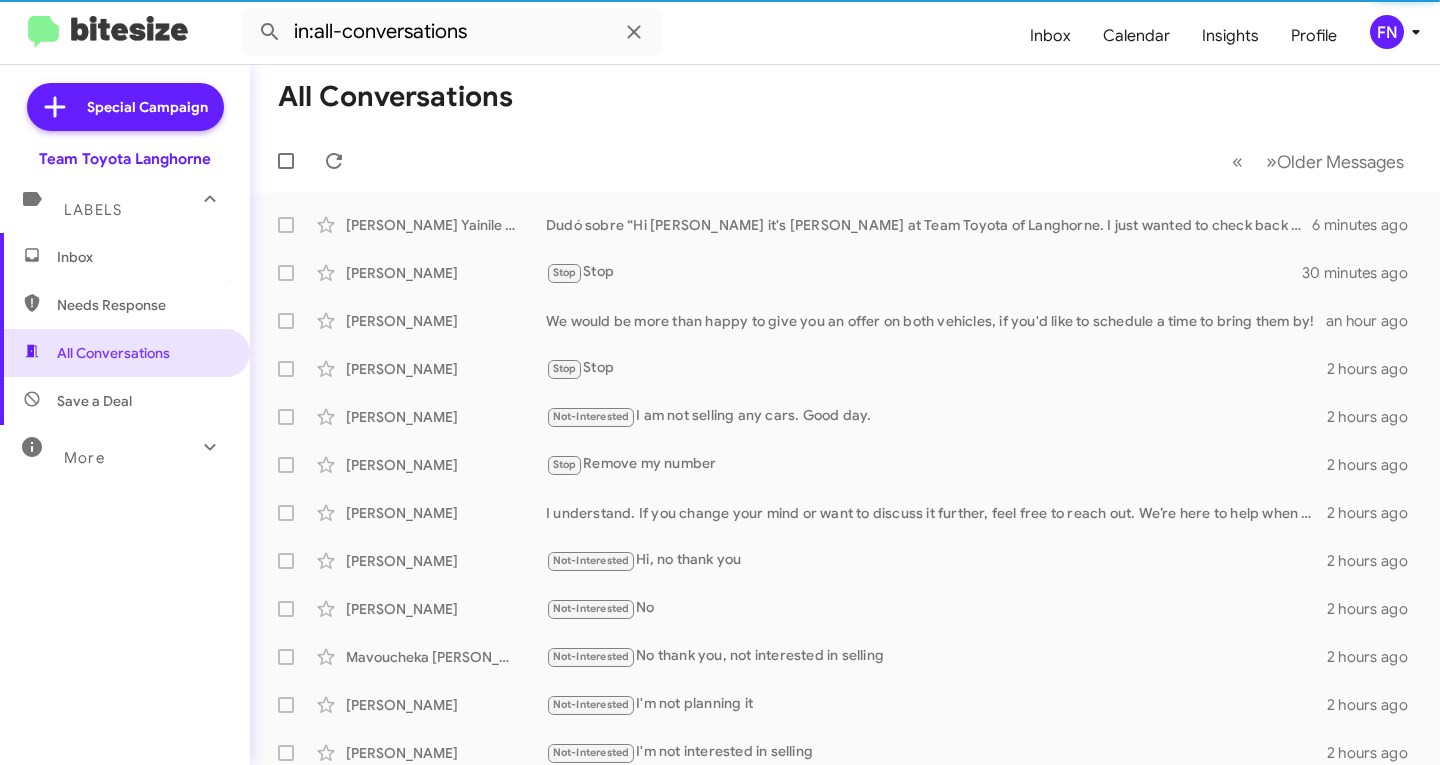 click on "FN" 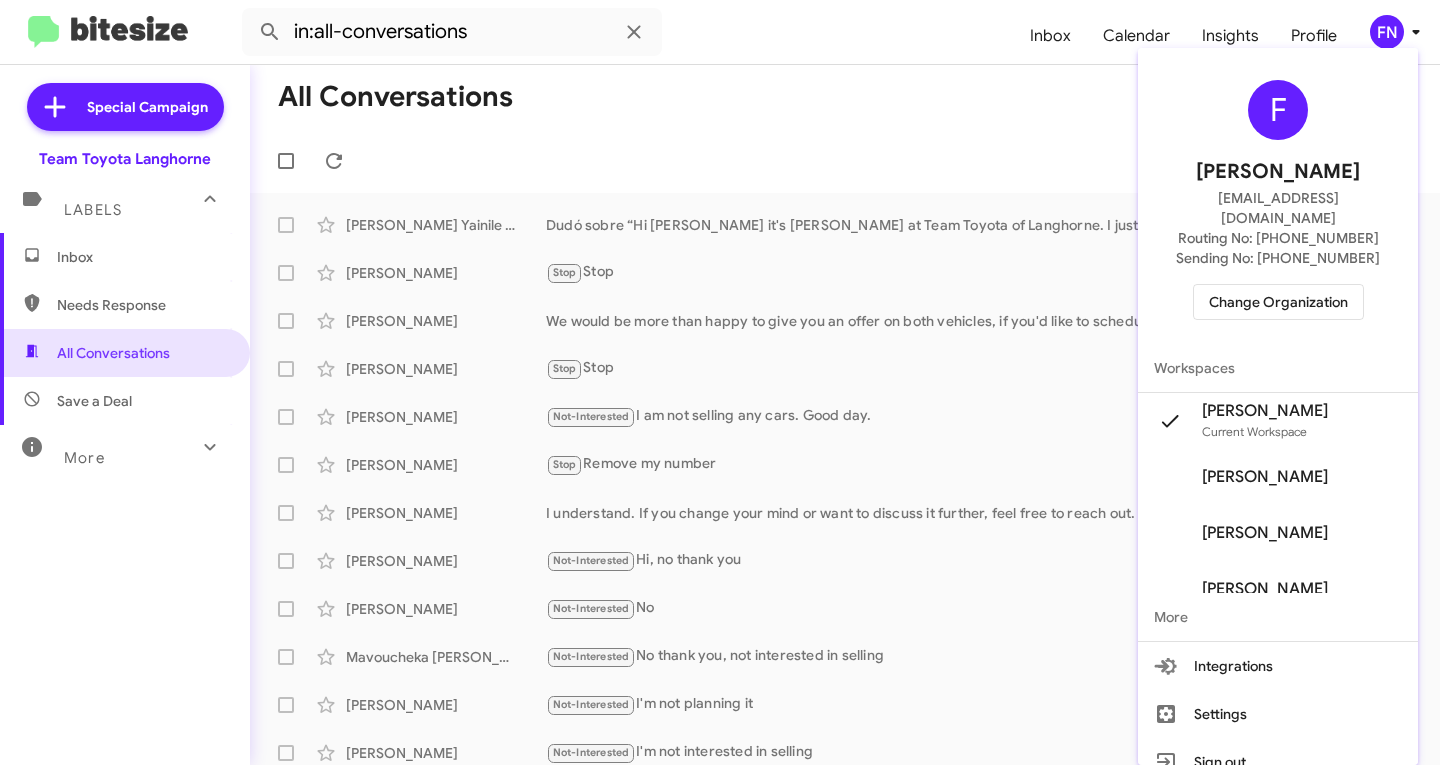 click on "Change Organization" at bounding box center (1278, 302) 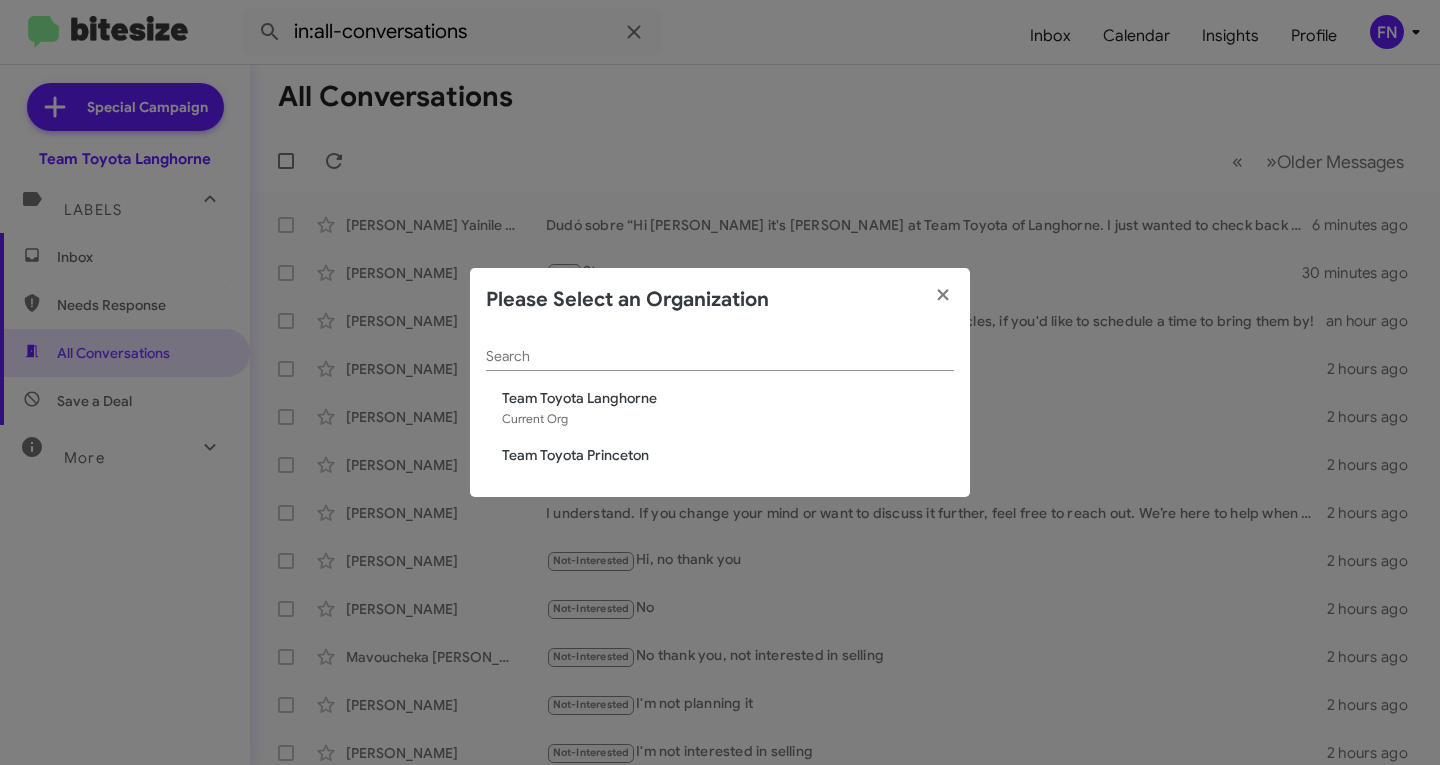 click on "Team Toyota Princeton" 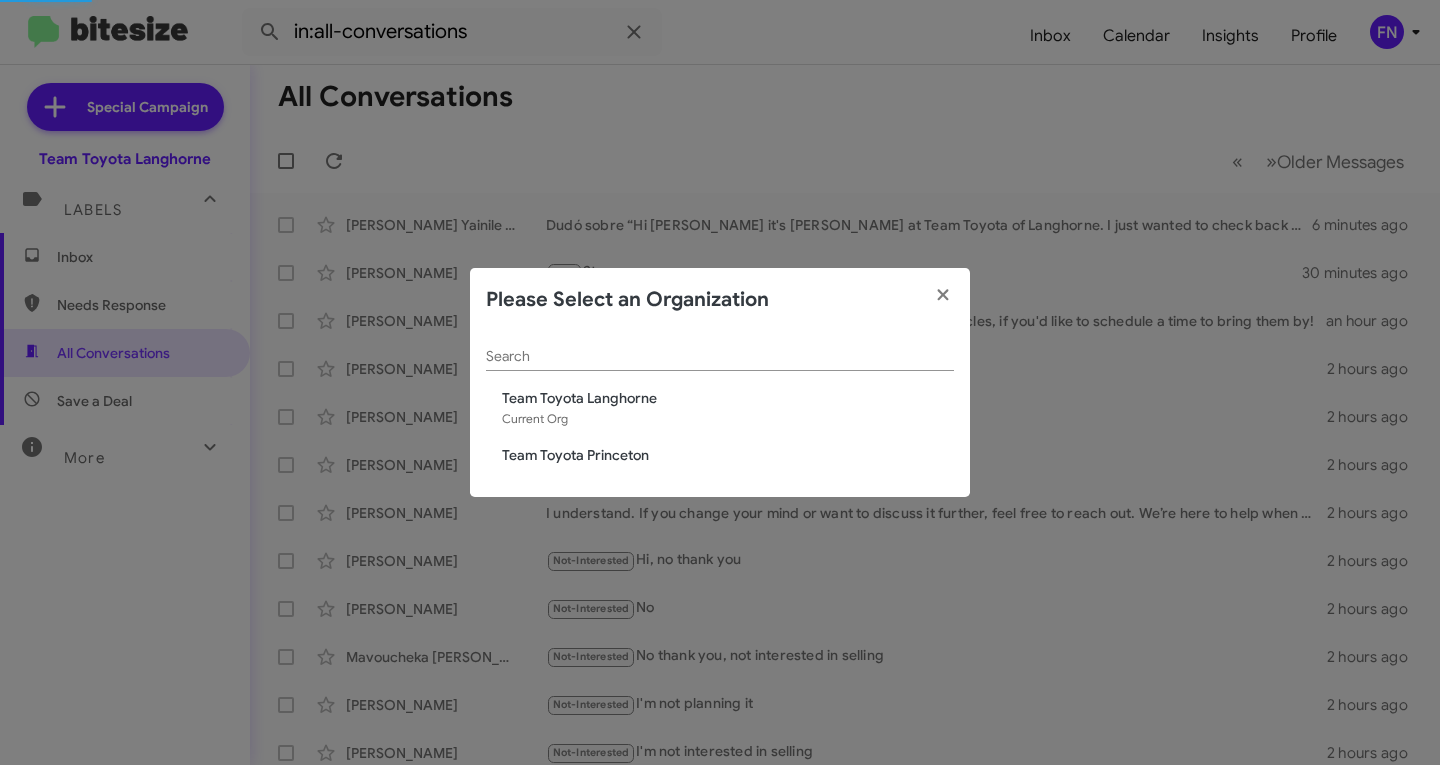 type 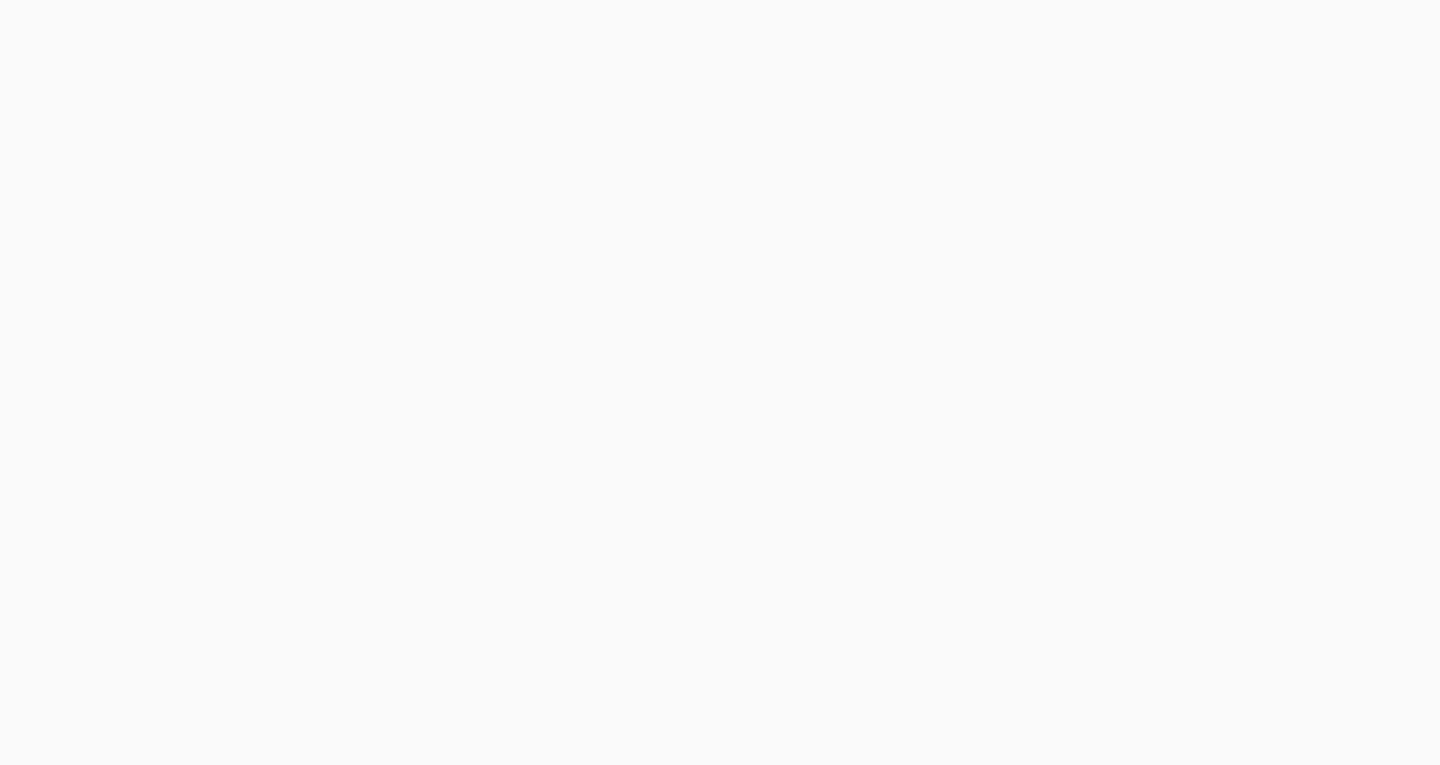 scroll, scrollTop: 0, scrollLeft: 0, axis: both 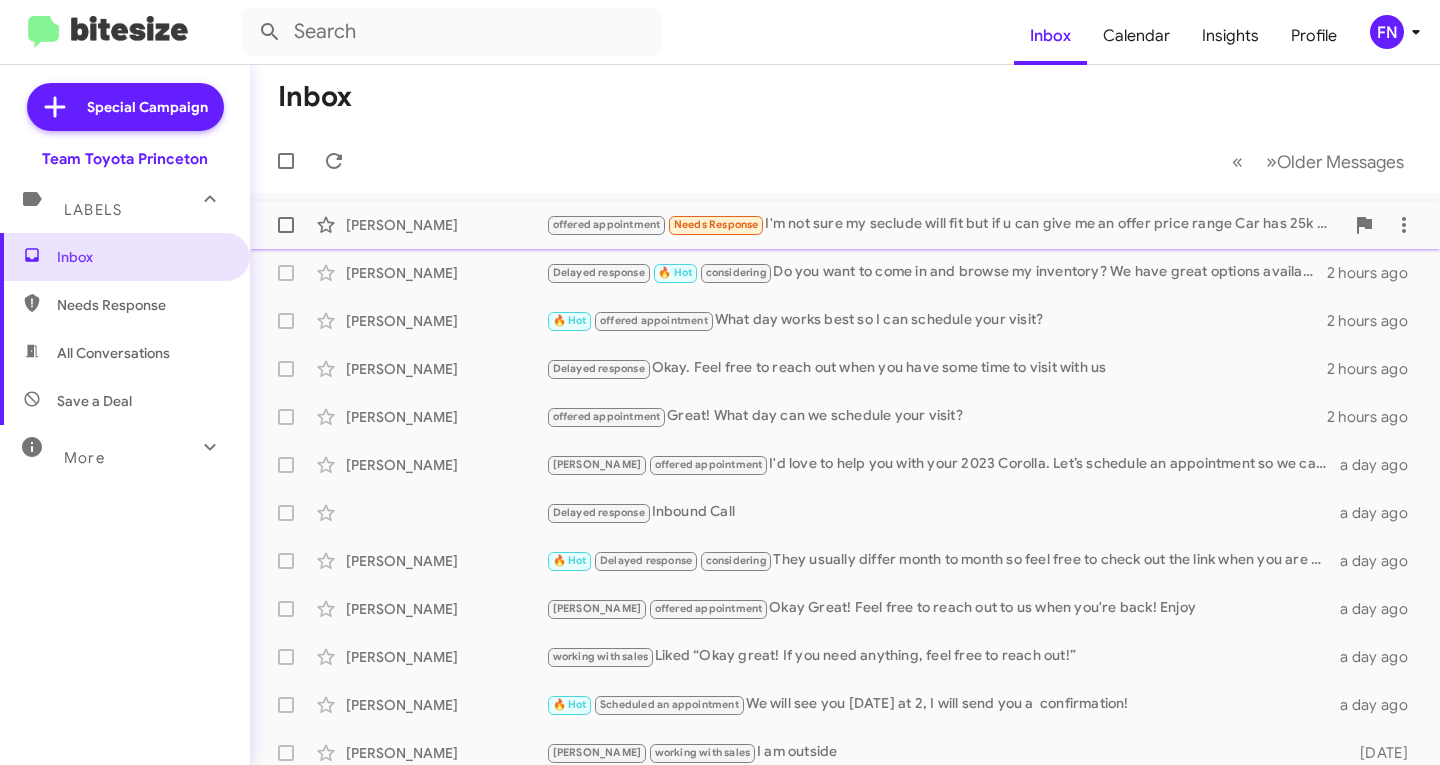 click on "[PERSON_NAME]  offered appointment   Needs Response   I'm not sure my seclude will fit but if u can give me an offer price range
Car has 25k miles on it   21 minutes ago" 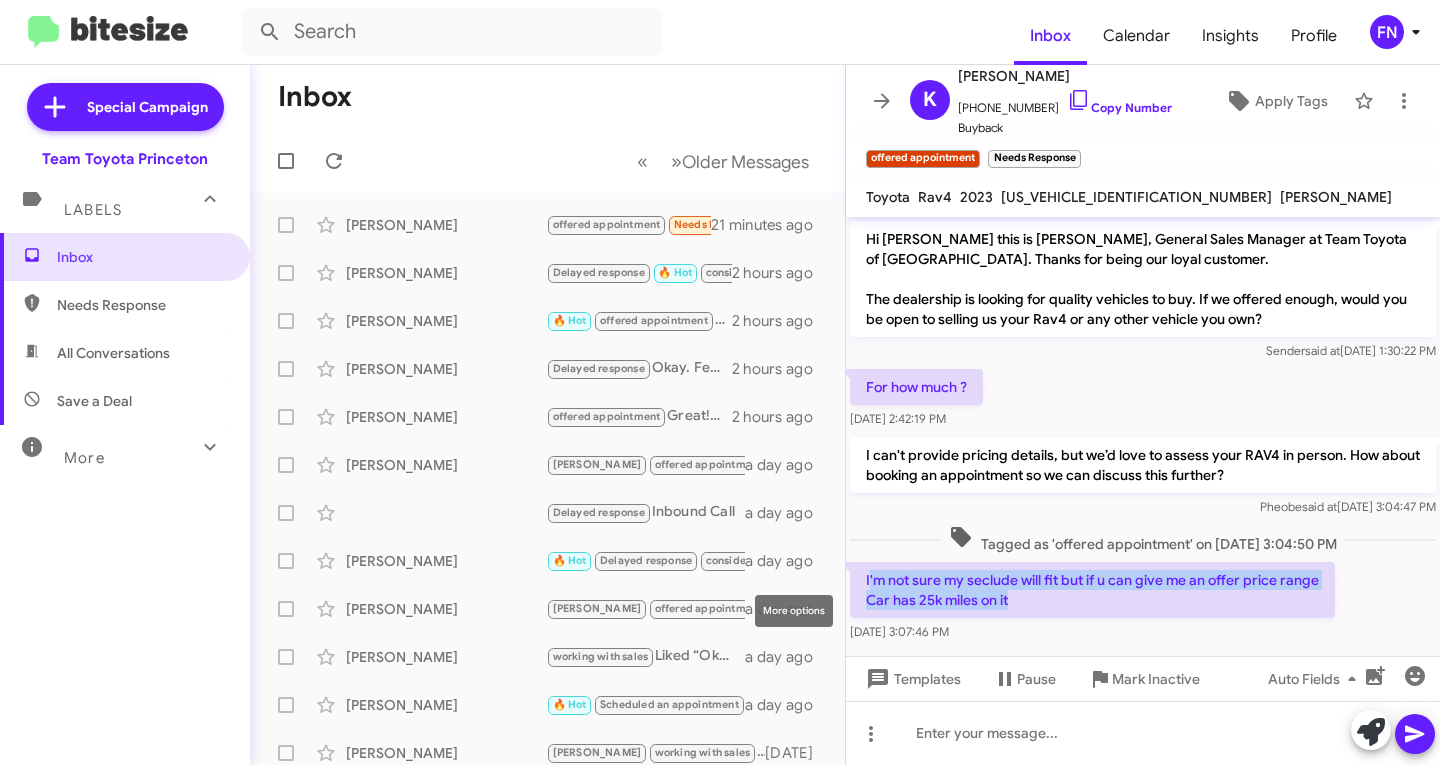 drag, startPoint x: 1053, startPoint y: 611, endPoint x: 911, endPoint y: 596, distance: 142.79005 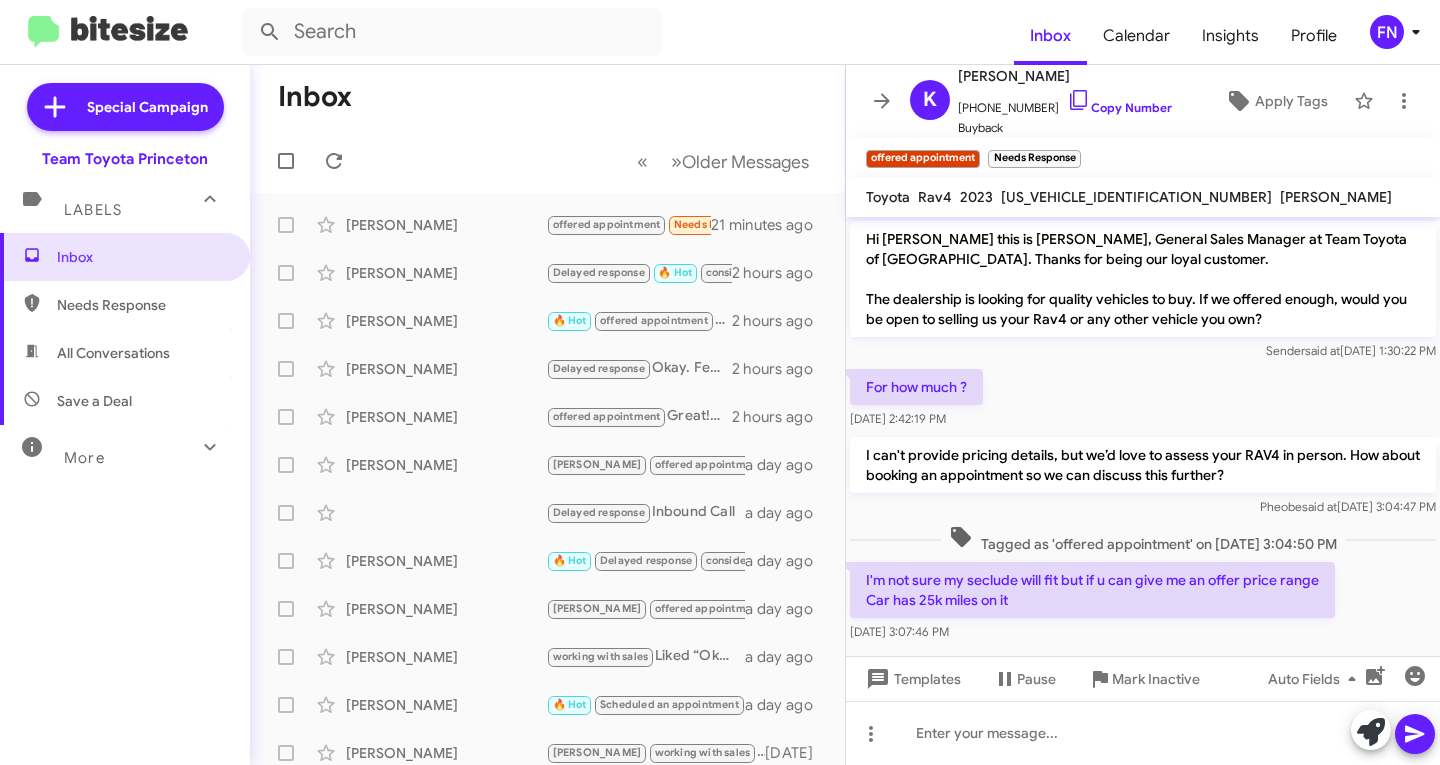 click on "I'm not sure my seclude will fit but if u can give me an offer price range
Car has 25k miles on it" 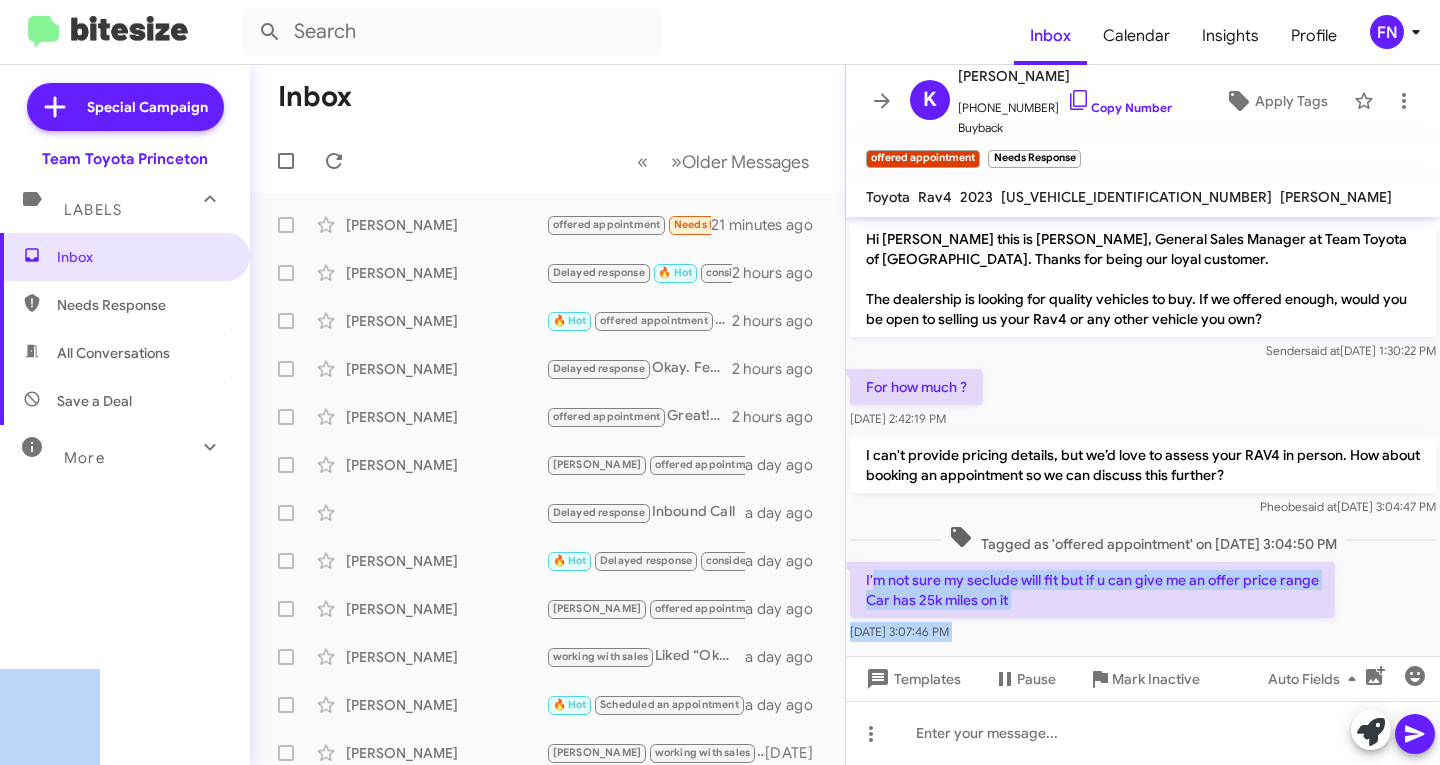 drag, startPoint x: 1020, startPoint y: 608, endPoint x: 874, endPoint y: 576, distance: 149.46571 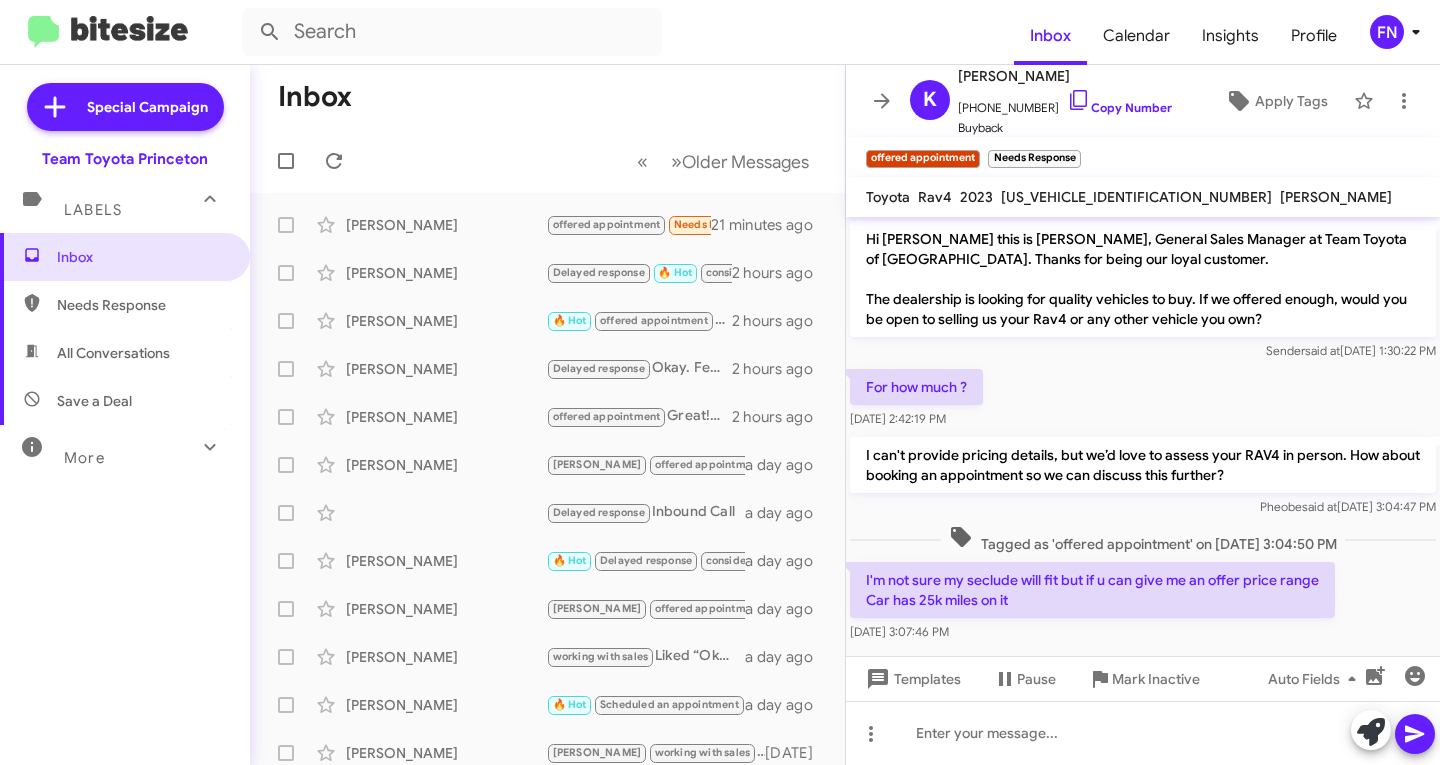 click on "I'm not sure my seclude will fit but if u can give me an offer price range
Car has 25k miles on it" 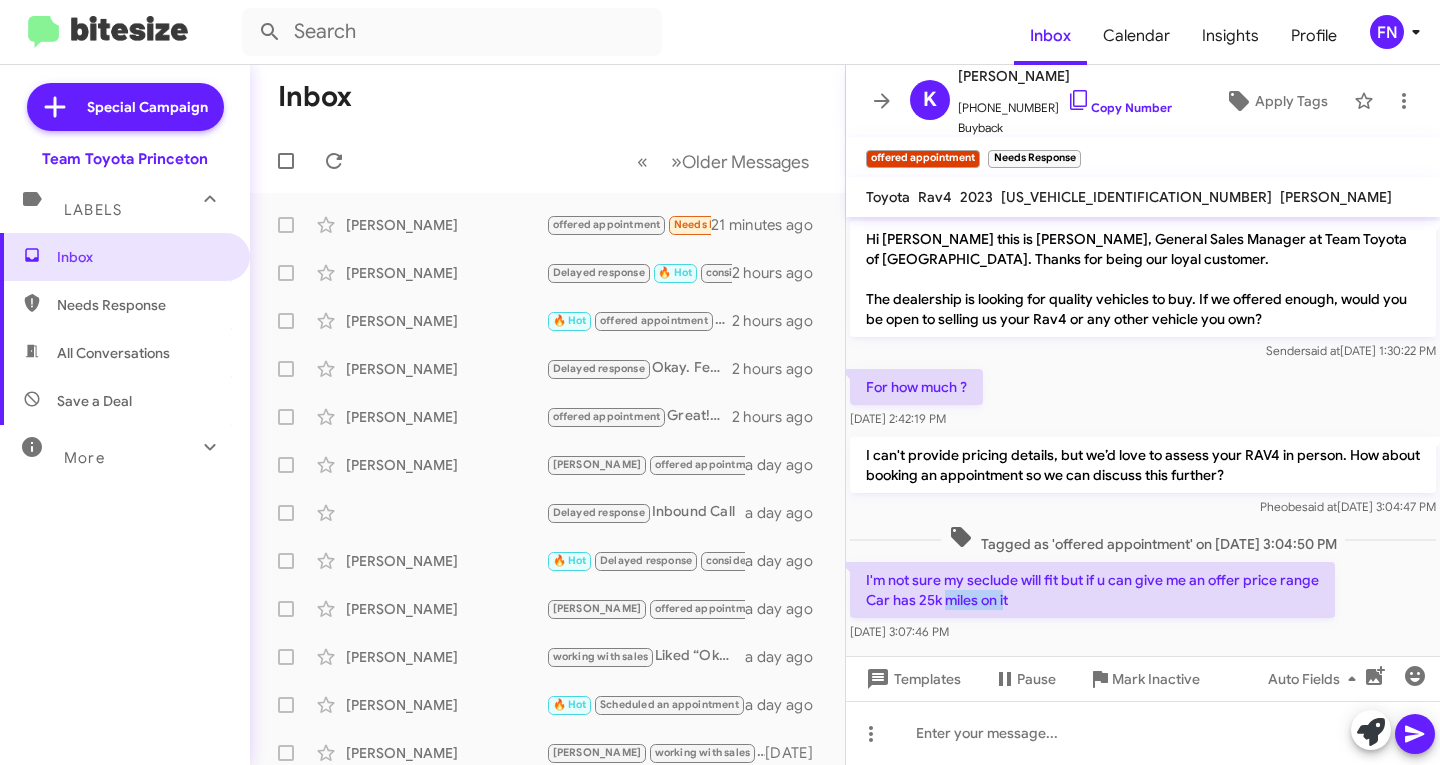 drag, startPoint x: 1005, startPoint y: 604, endPoint x: 944, endPoint y: 598, distance: 61.294373 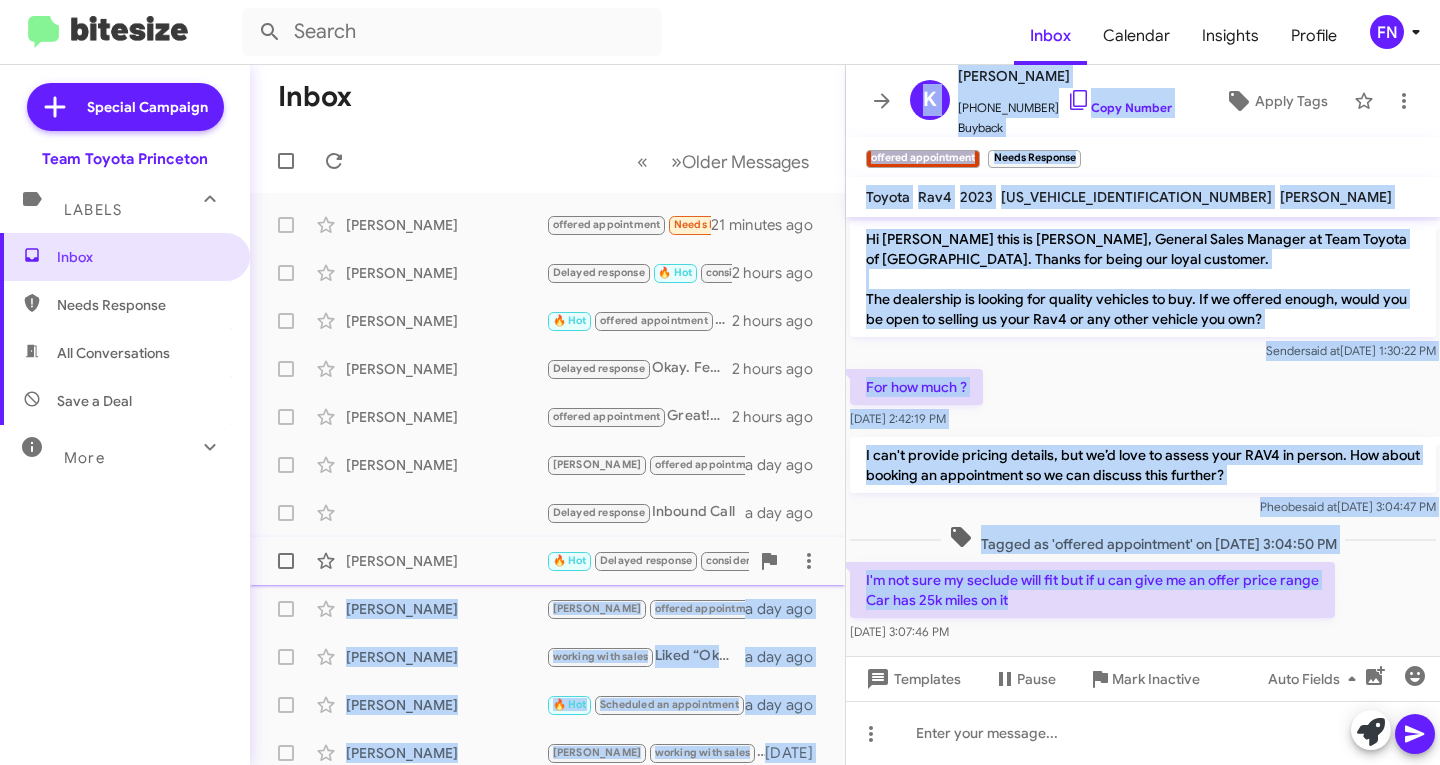 drag, startPoint x: 1040, startPoint y: 602, endPoint x: 823, endPoint y: 581, distance: 218.01376 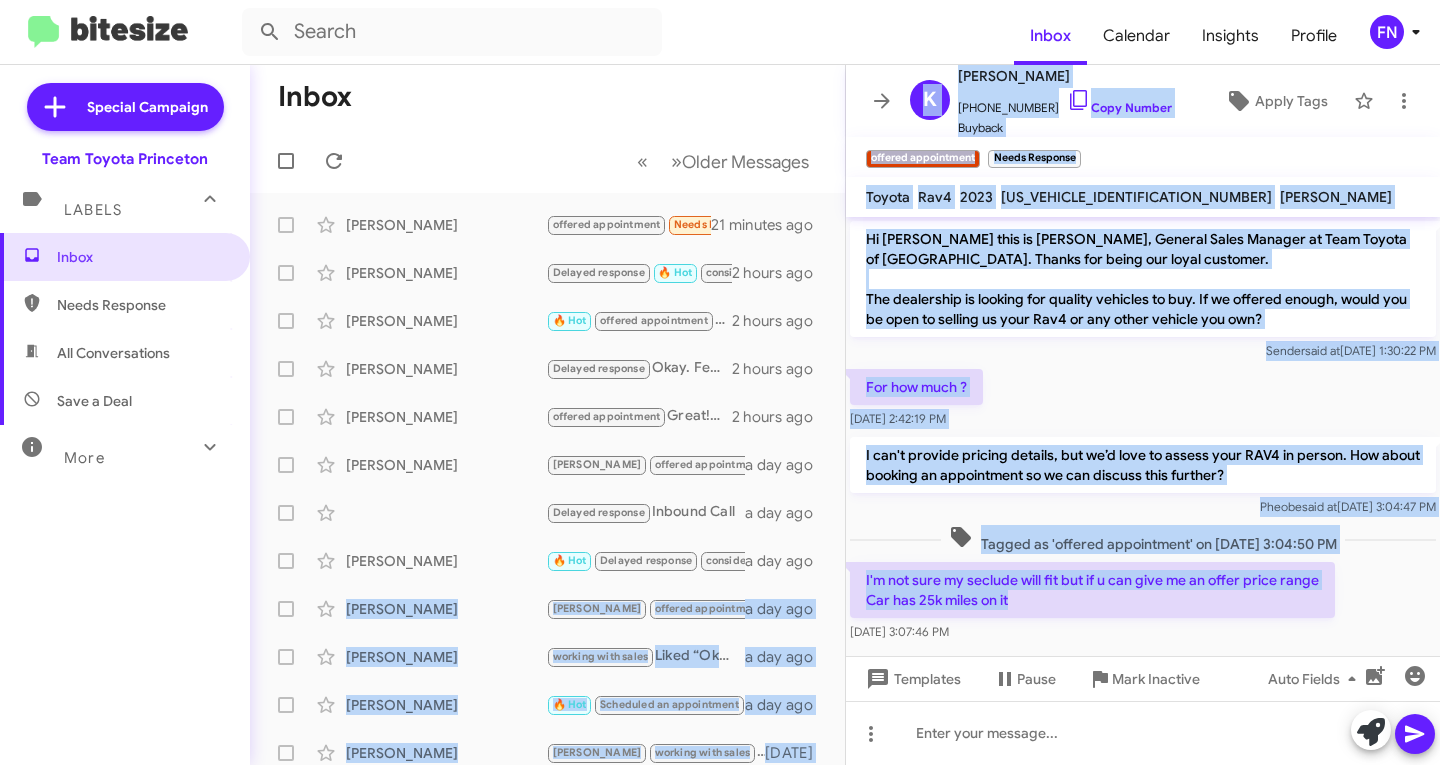 click on "I'm not sure my seclude will fit but if u can give me an offer price range
Car has 25k miles on it" 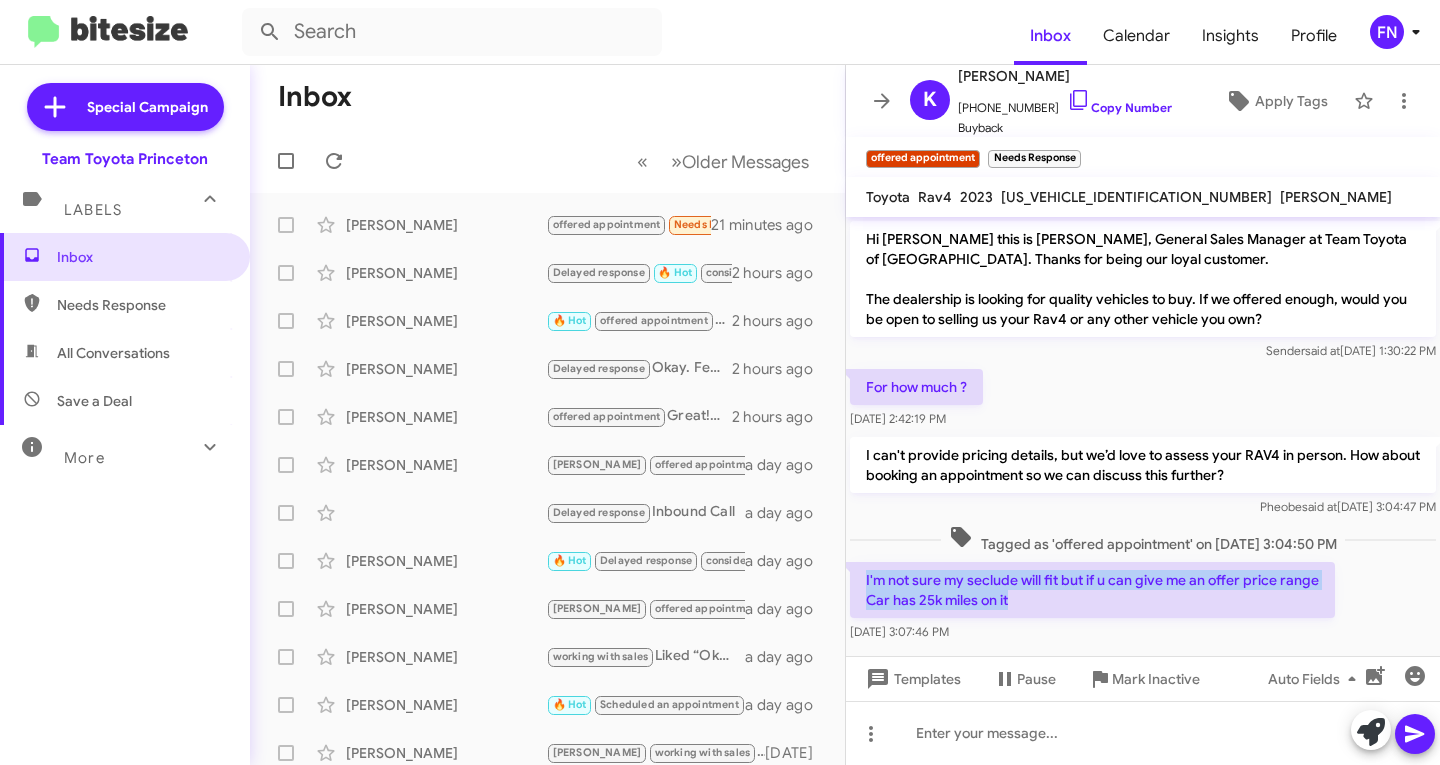 drag, startPoint x: 1020, startPoint y: 601, endPoint x: 861, endPoint y: 587, distance: 159.61516 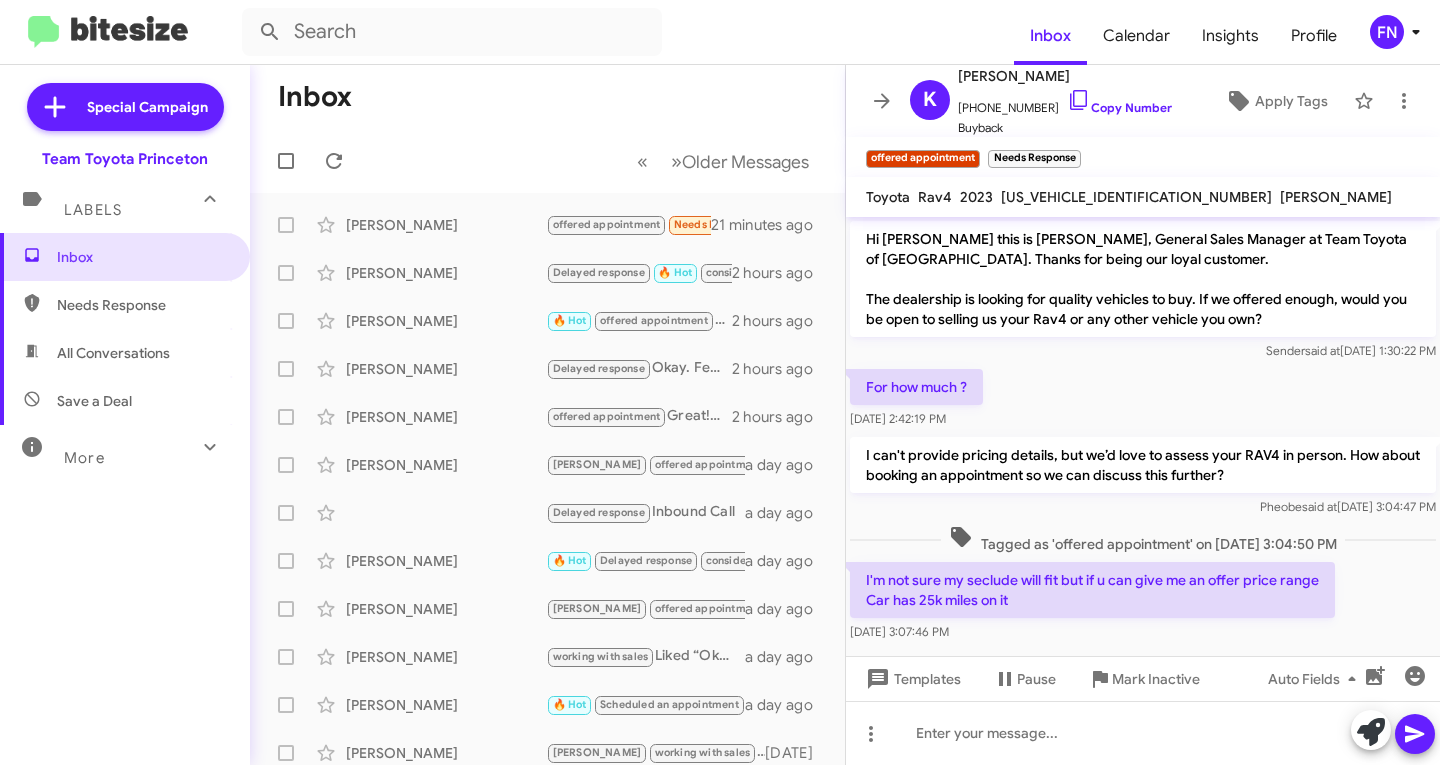 click on "I'm not sure my seclude will fit but if u can give me an offer price range
Car has 25k miles on it" 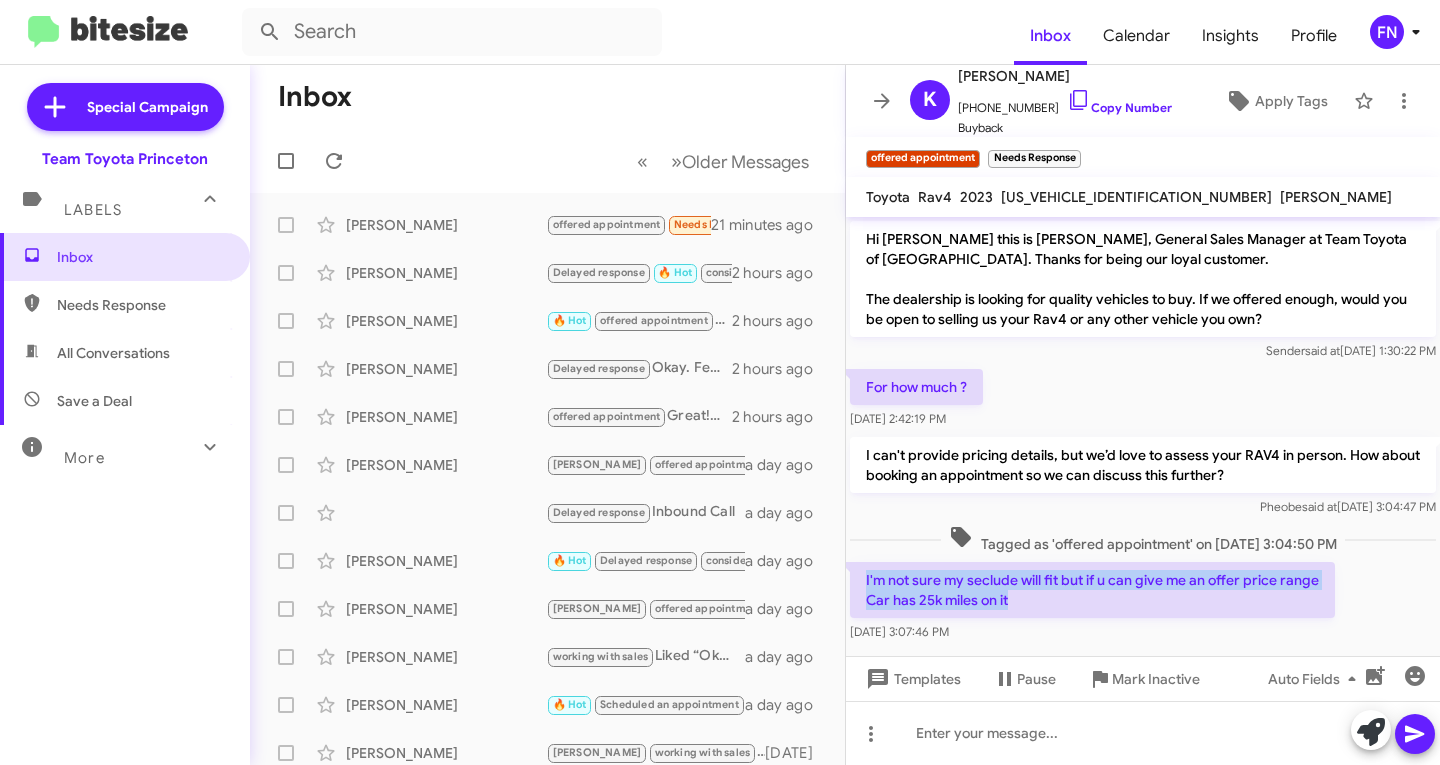 drag, startPoint x: 1023, startPoint y: 608, endPoint x: 848, endPoint y: 577, distance: 177.7245 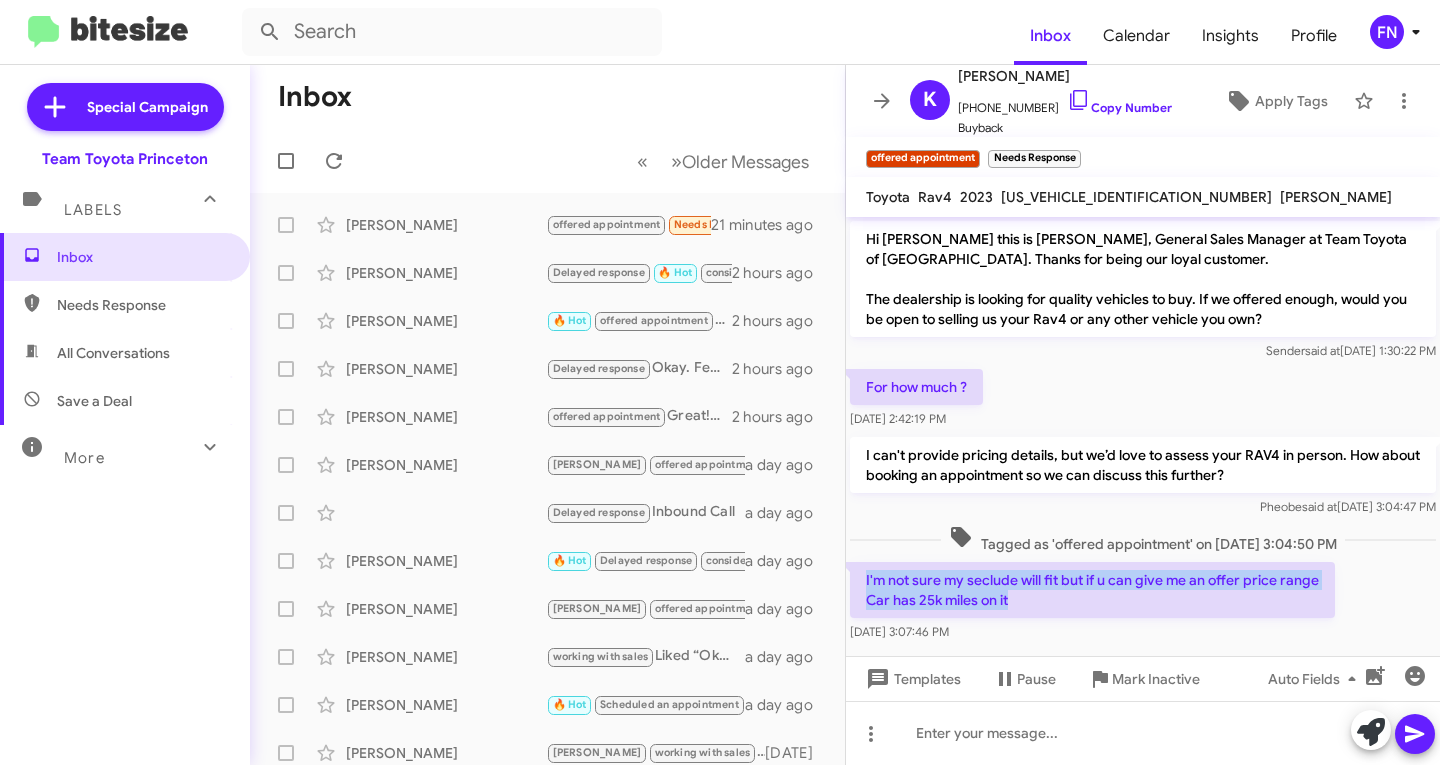 drag, startPoint x: 1010, startPoint y: 596, endPoint x: 848, endPoint y: 578, distance: 162.99693 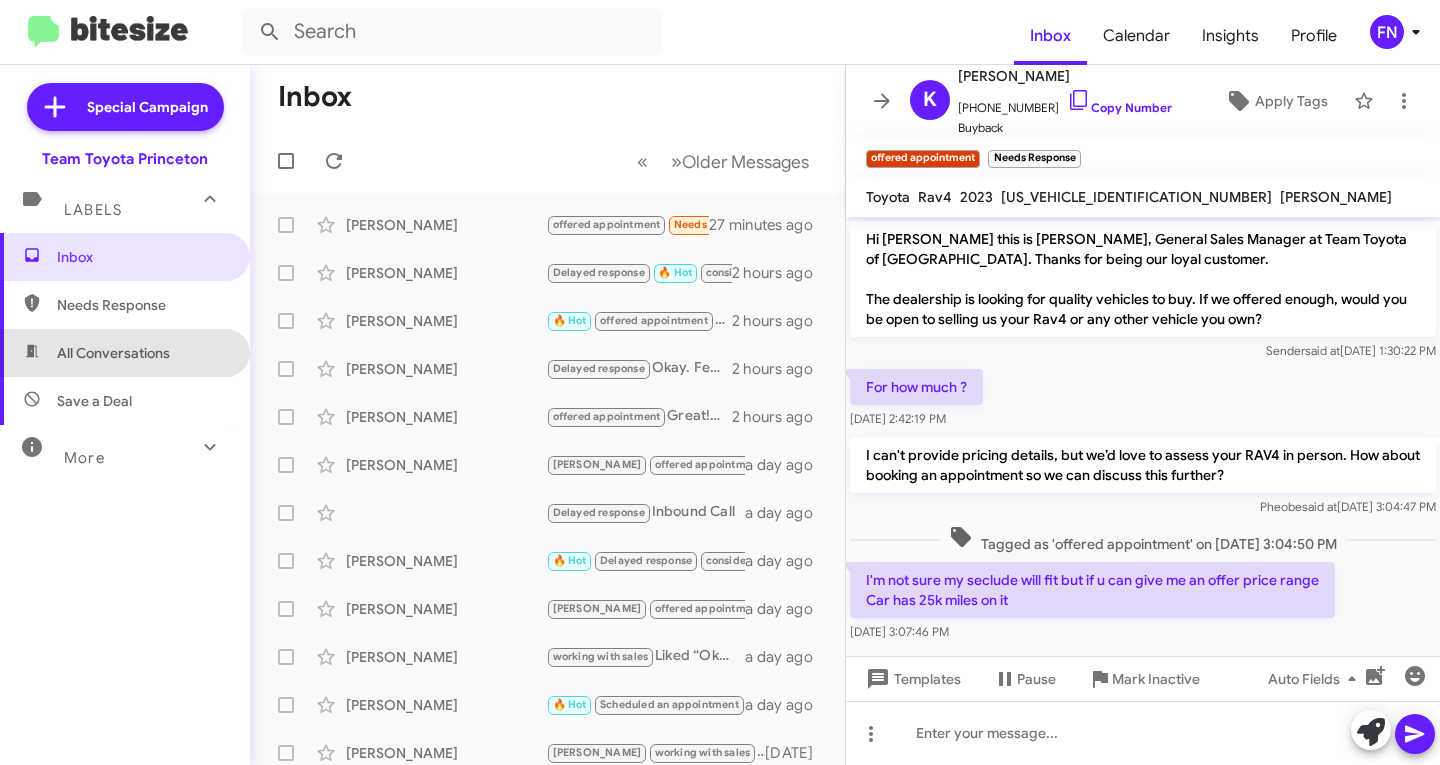click on "All Conversations" at bounding box center [113, 353] 